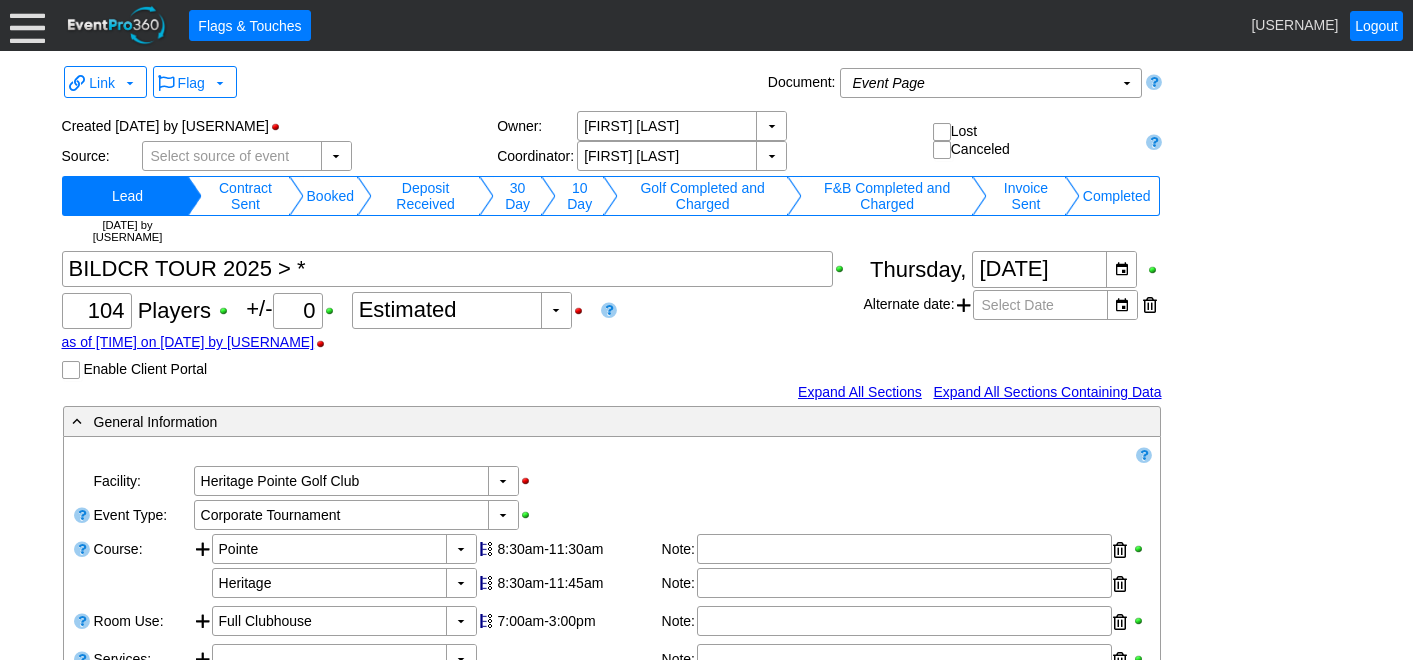 scroll, scrollTop: 0, scrollLeft: 0, axis: both 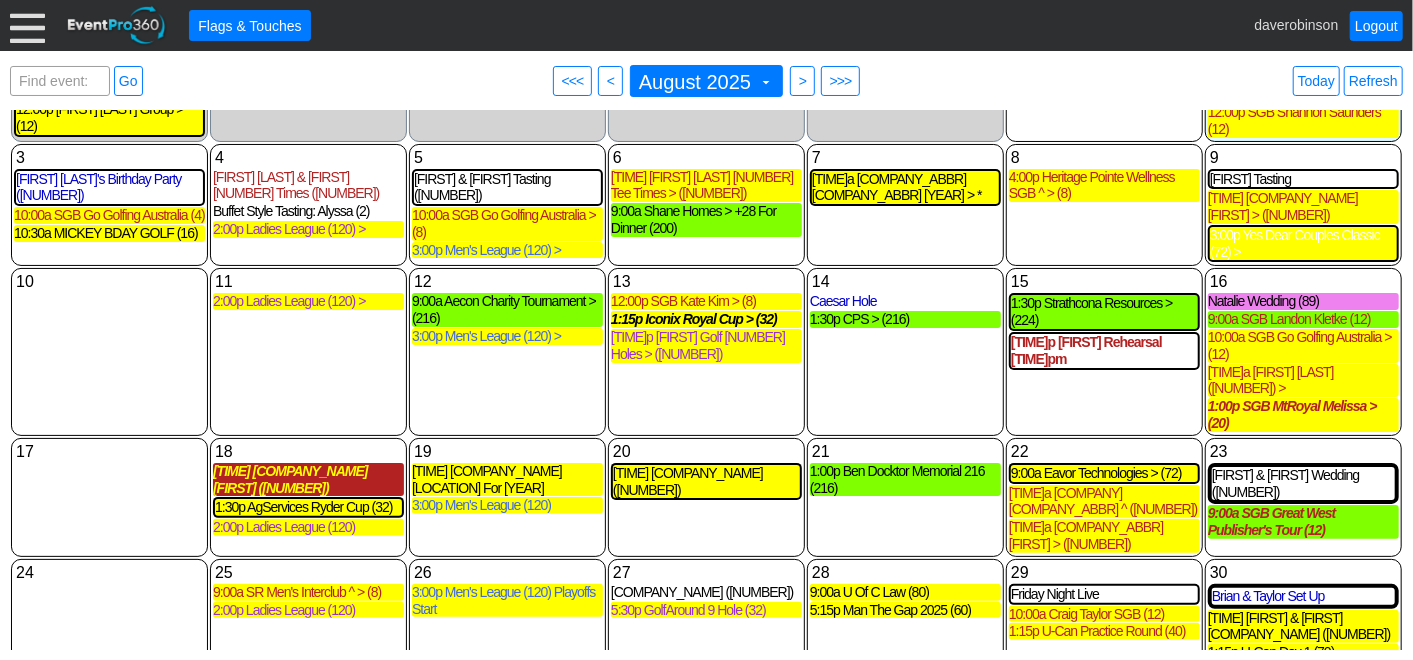 click on "12:00p SGB Ahmmad (16)" at bounding box center [308, 480] 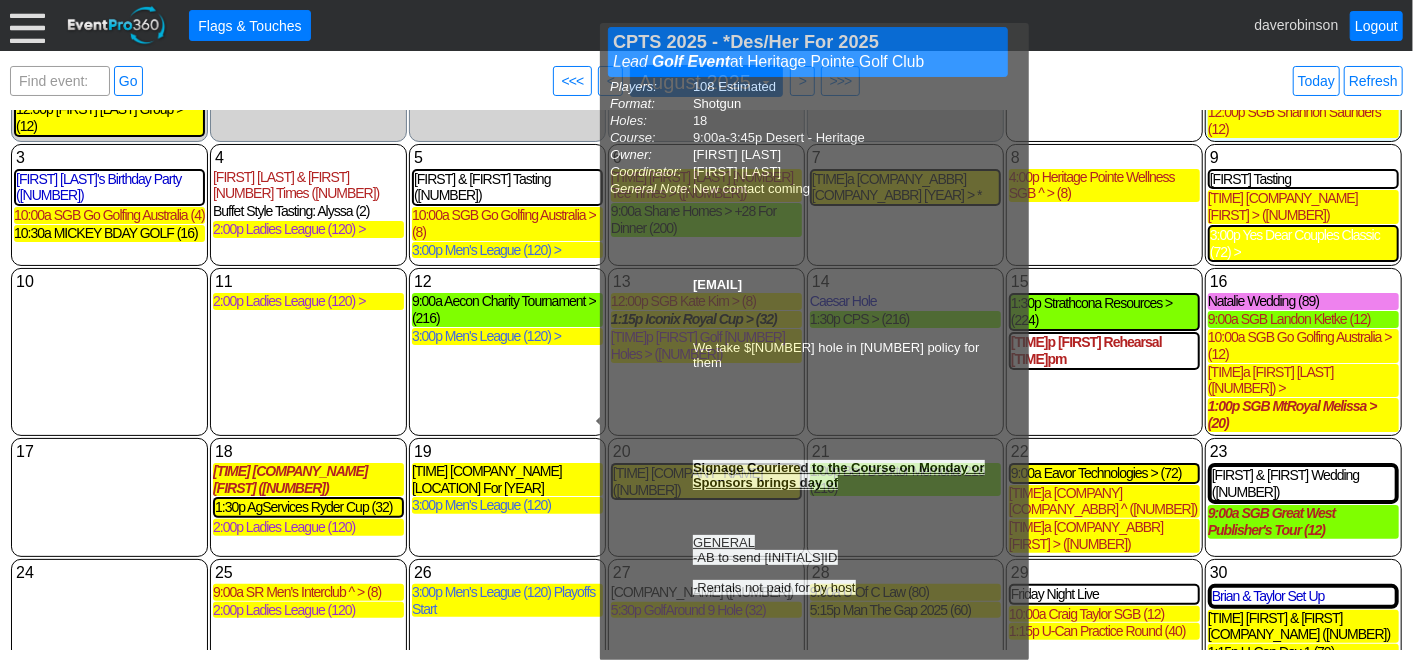 click on "11  Monday
2:00p Ladies League (120) >  Ladies League (120) >   Lead   Golf Event  at Heritage Pointe Golf Club Type:  Ladies League Holes:  18 Course: 2:00p-6:30p 18 Holes Owner:  David Robinson Coordinator:  David Robinson" at bounding box center (308, 351) 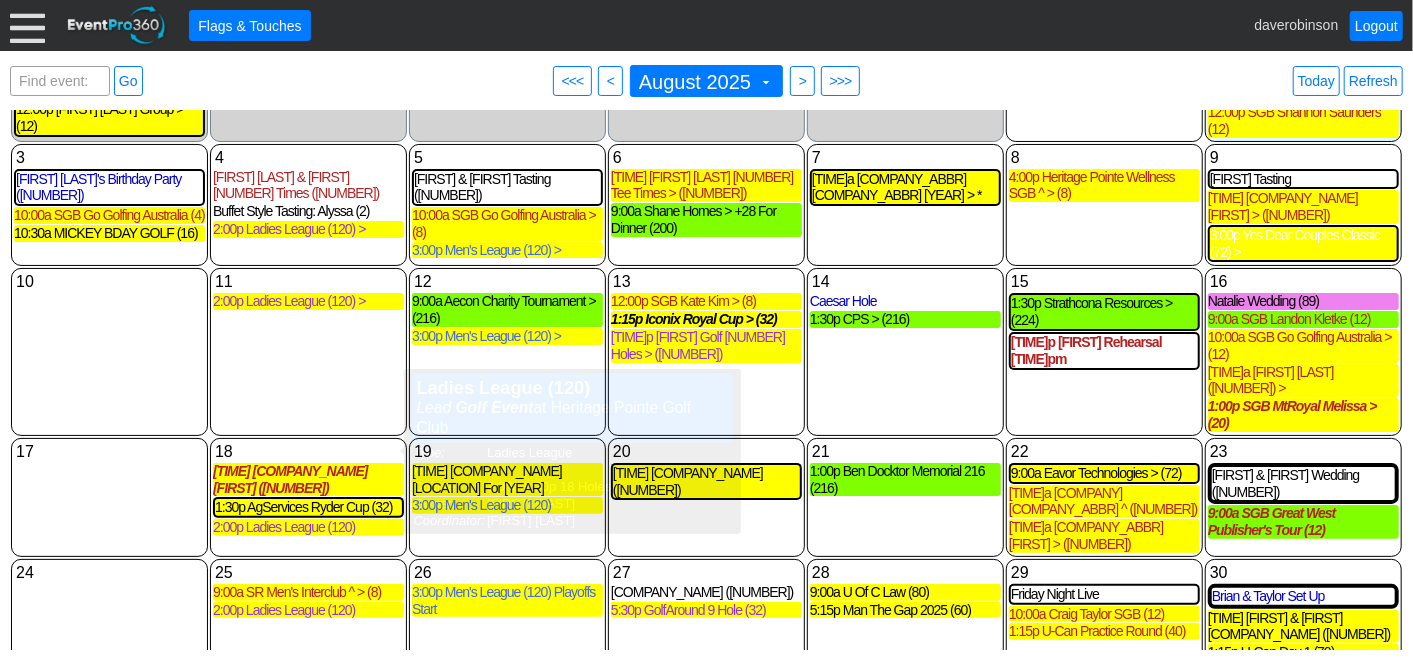 click on "11  Monday
2:00p Ladies League (120) >  Ladies League (120) >   Lead   Golf Event  at Heritage Pointe Golf Club Type:  Ladies League Holes:  18 Course: 2:00p-6:30p 18 Holes Owner:  David Robinson Coordinator:  David Robinson" at bounding box center (308, 351) 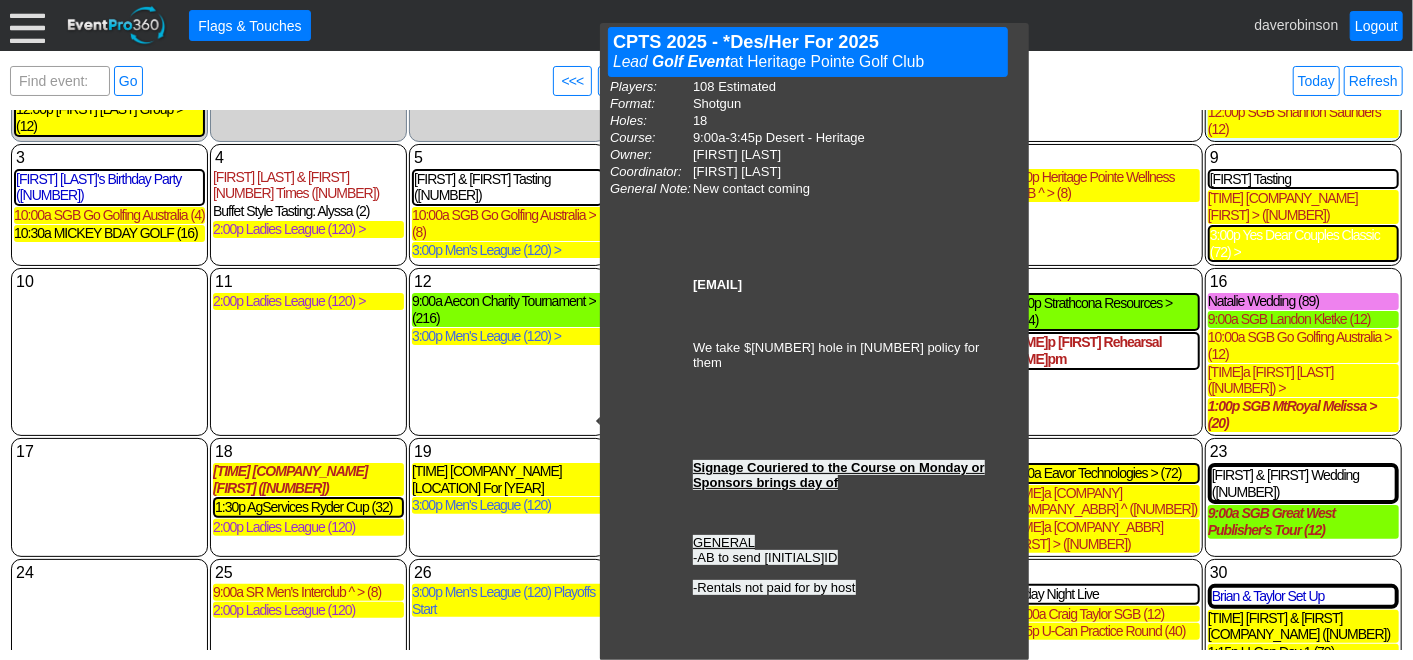 click on "12  Tuesday
9:00a Aecon Charity Tournament > (216)  Aecon Charity Tournament >   Lead   Golf Event  at Heritage Pointe Golf Club Players:  216 Estimated Type:  Corporate Tournament Holes:  27 Course: 9:00a-3:00p 27 Holes Owner:  Misha Davidson Coordinator:  Misha Davidson General Note:  Andrew - asears@aecon.com 12 Rental Carts Secured - AB   All INFO in Red from 2022 2022 - Quoted $180 Silver Package - Before Add-ons (GF $85, PC $20, GC $20, Buffet $55) Charity:  Childrens' Cottage Society August 10th Meeting - Action Items -Andrew to send logo to AB for print materials -Andrew / Ray to coordinate drop off for the day prior -Andrew to confirm rentals 5 days prior to -Andrew to confirm what BBQ trucks will do for alcohol -Andrew to confirm max $ per drink ticket -Andrew to source 1 red ball per team / placed on carts -Adam to get a few more carts from AB Club Car 24th and 25th  *COMPLETED -Adam to source rental clubs from Bearspaw Registration  READY FOR 7:15AM   - TBD (tickets, 50/50)  On Course -" at bounding box center (507, 351) 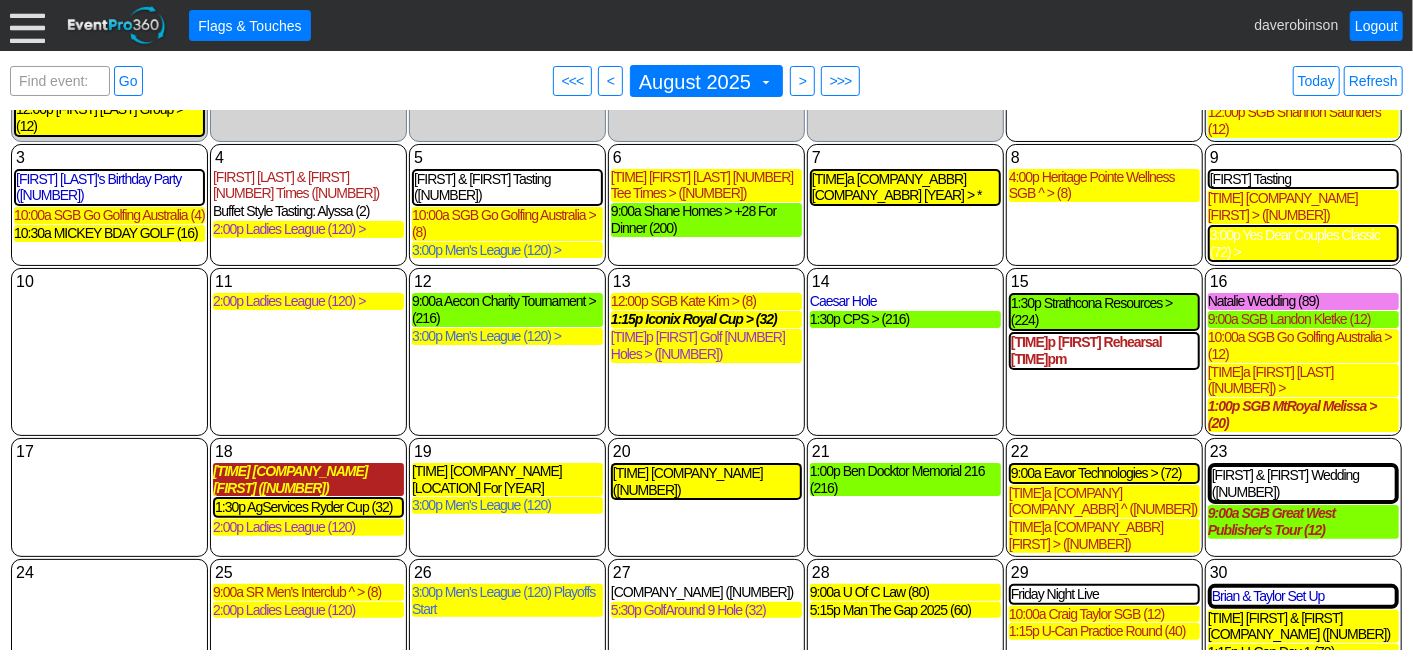 click on "12:00p SGB Ahmmad (16)" at bounding box center (308, 480) 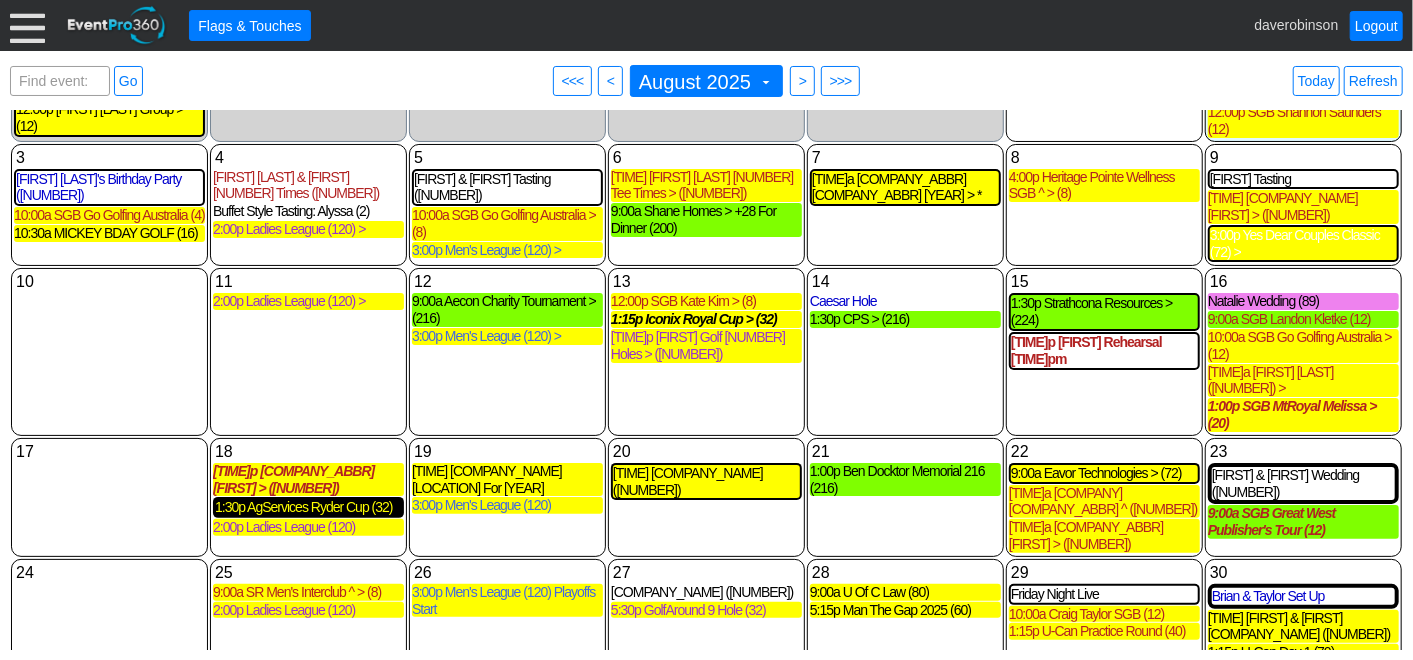 click on "1:30p AgServices Ryder Cup (32)" at bounding box center (308, 507) 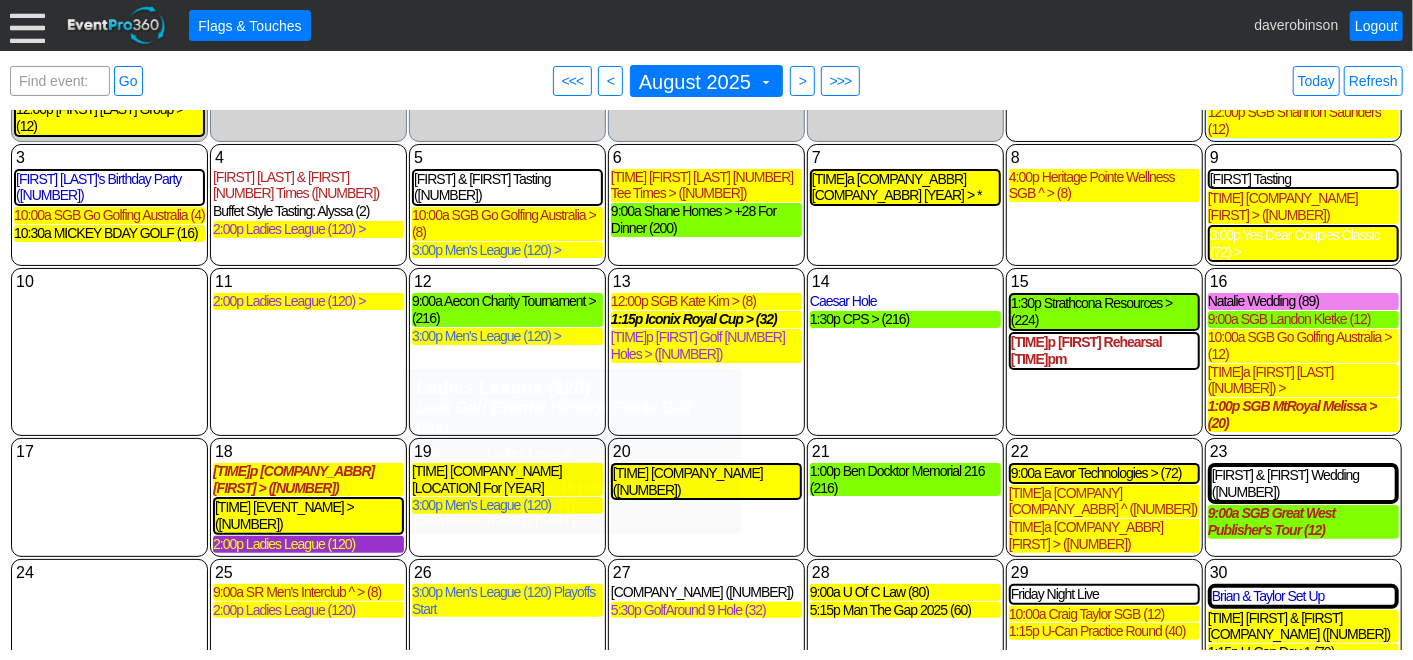 click on "2:00p Ladies League (120)" at bounding box center [308, 544] 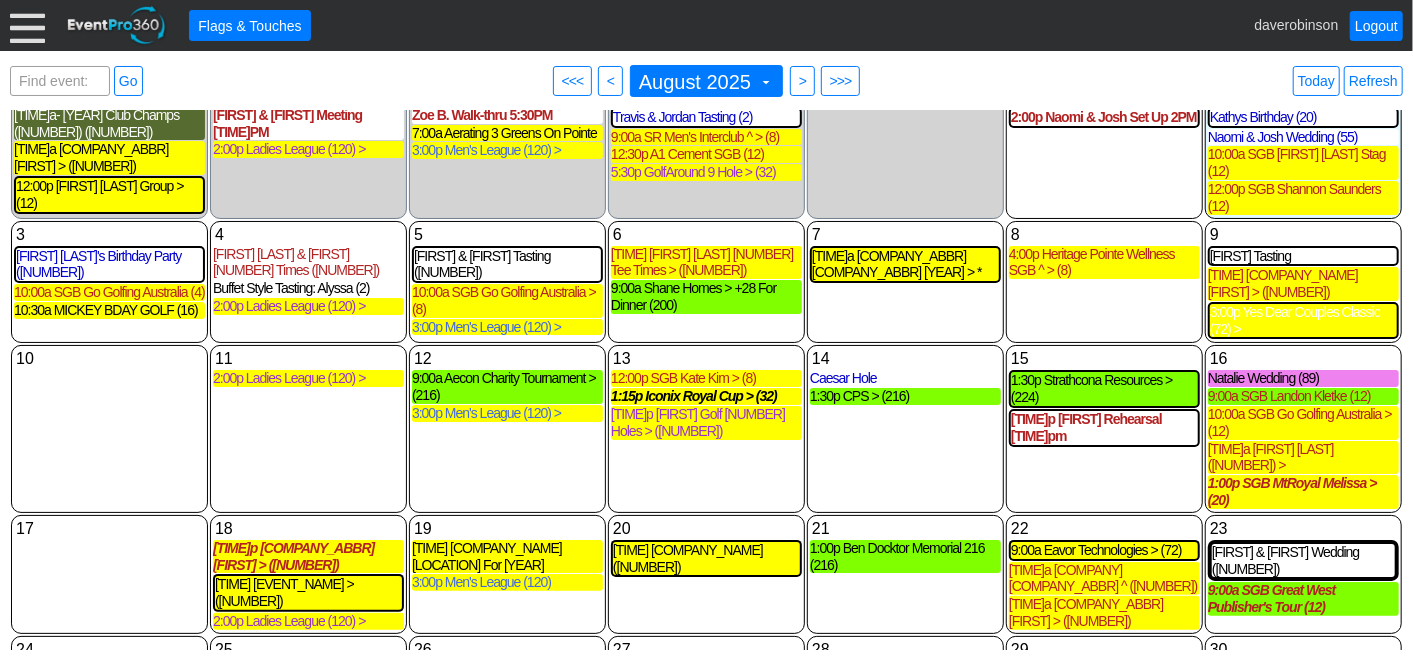 scroll, scrollTop: 20, scrollLeft: 0, axis: vertical 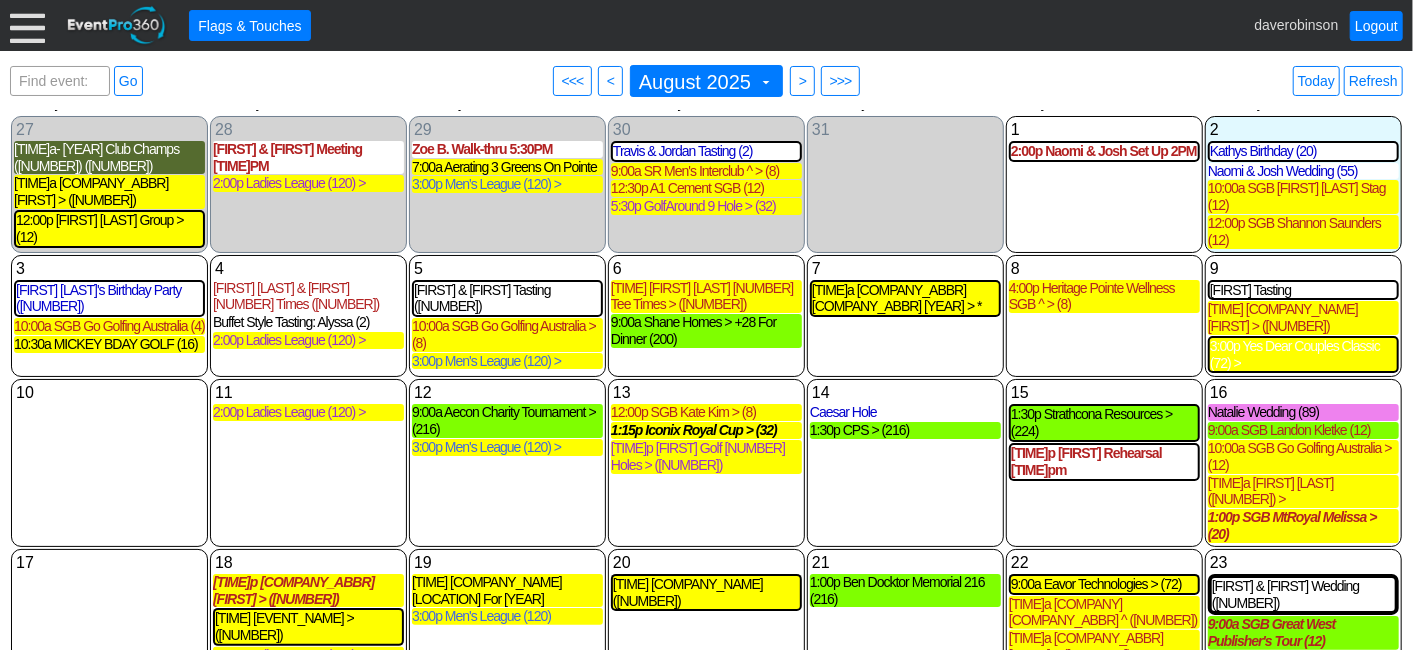 click on "12  Tuesday
9:00a Aecon Charity Tournament > (216)  Aecon Charity Tournament >   Lead   Golf Event  at Heritage Pointe Golf Club Players:  216 Estimated Type:  Corporate Tournament Holes:  27 Course: 9:00a-3:00p 27 Holes Owner:  Misha Davidson Coordinator:  Misha Davidson General Note:  Andrew - asears@aecon.com 12 Rental Carts Secured - AB   All INFO in Red from 2022 2022 - Quoted $180 Silver Package - Before Add-ons (GF $85, PC $20, GC $20, Buffet $55) Charity:  Childrens' Cottage Society August 10th Meeting - Action Items -Andrew to send logo to AB for print materials -Andrew / Ray to coordinate drop off for the day prior -Andrew to confirm rentals 5 days prior to -Andrew to confirm what BBQ trucks will do for alcohol -Andrew to confirm max $ per drink ticket -Andrew to source 1 red ball per team / placed on carts -Adam to get a few more carts from AB Club Car 24th and 25th  *COMPLETED -Adam to source rental clubs from Bearspaw Registration  READY FOR 7:15AM   - TBD (tickets, 50/50)  On Course -" at bounding box center [507, 462] 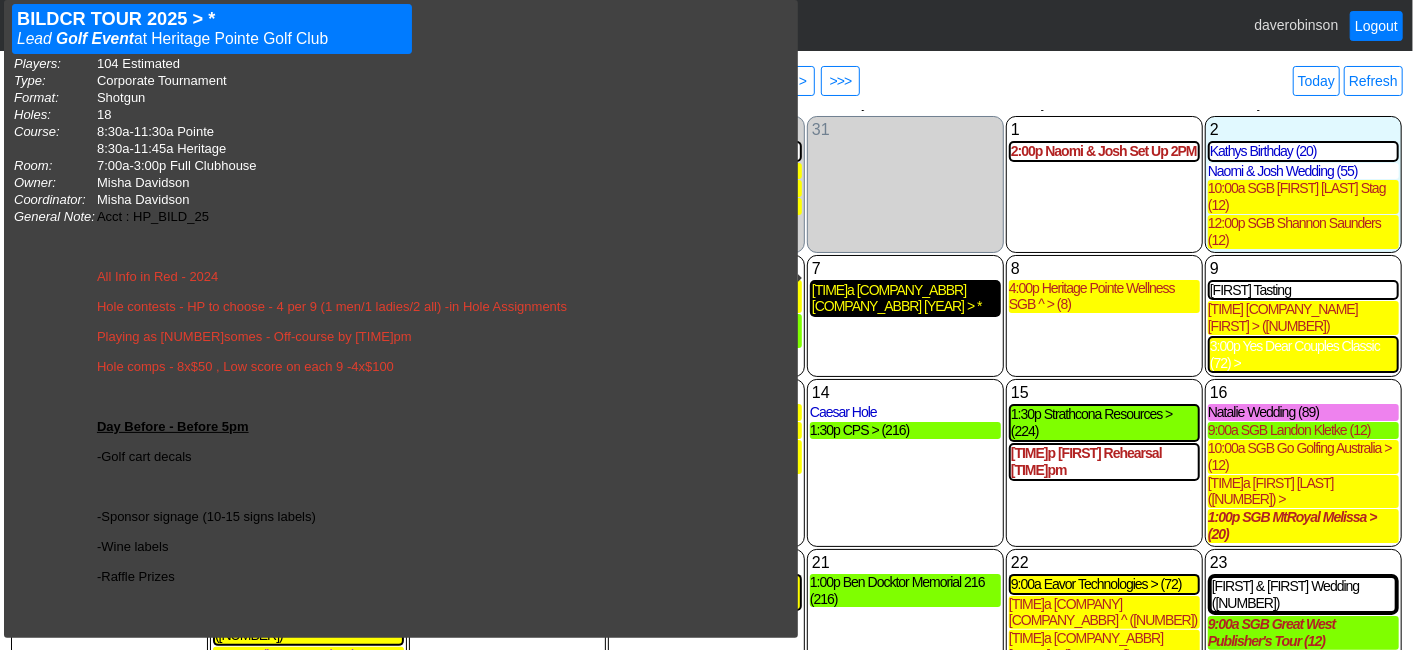 click on "8:30a BILDCR TOUR 2025 > * (104)" at bounding box center (905, 299) 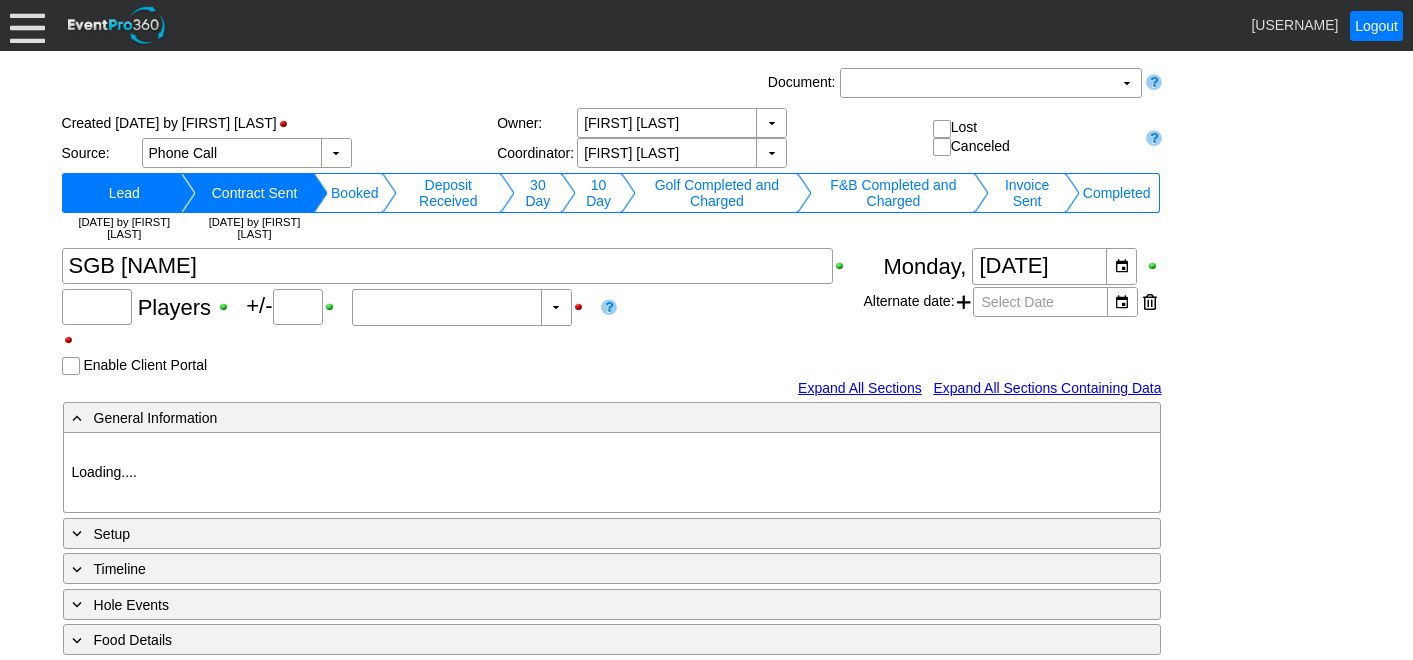 scroll, scrollTop: 0, scrollLeft: 0, axis: both 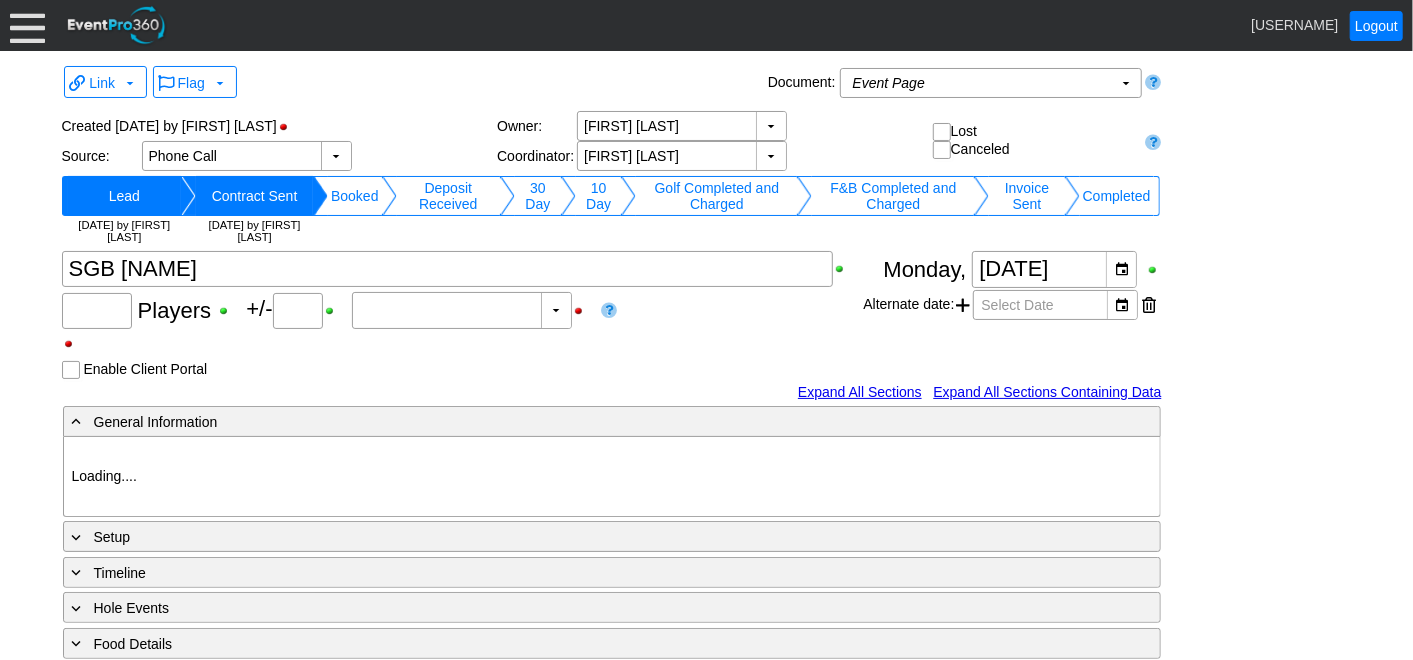 type on "Heritage Pointe Golf Club" 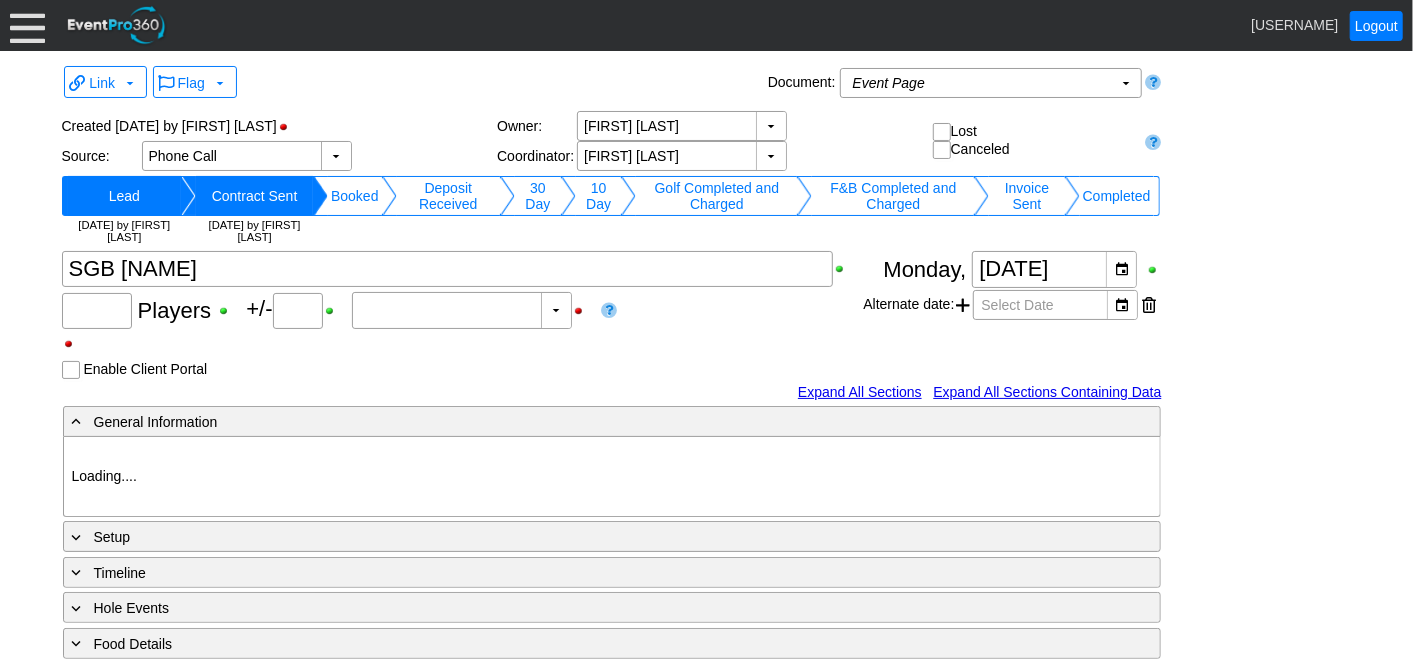 type on "Small Group Booking" 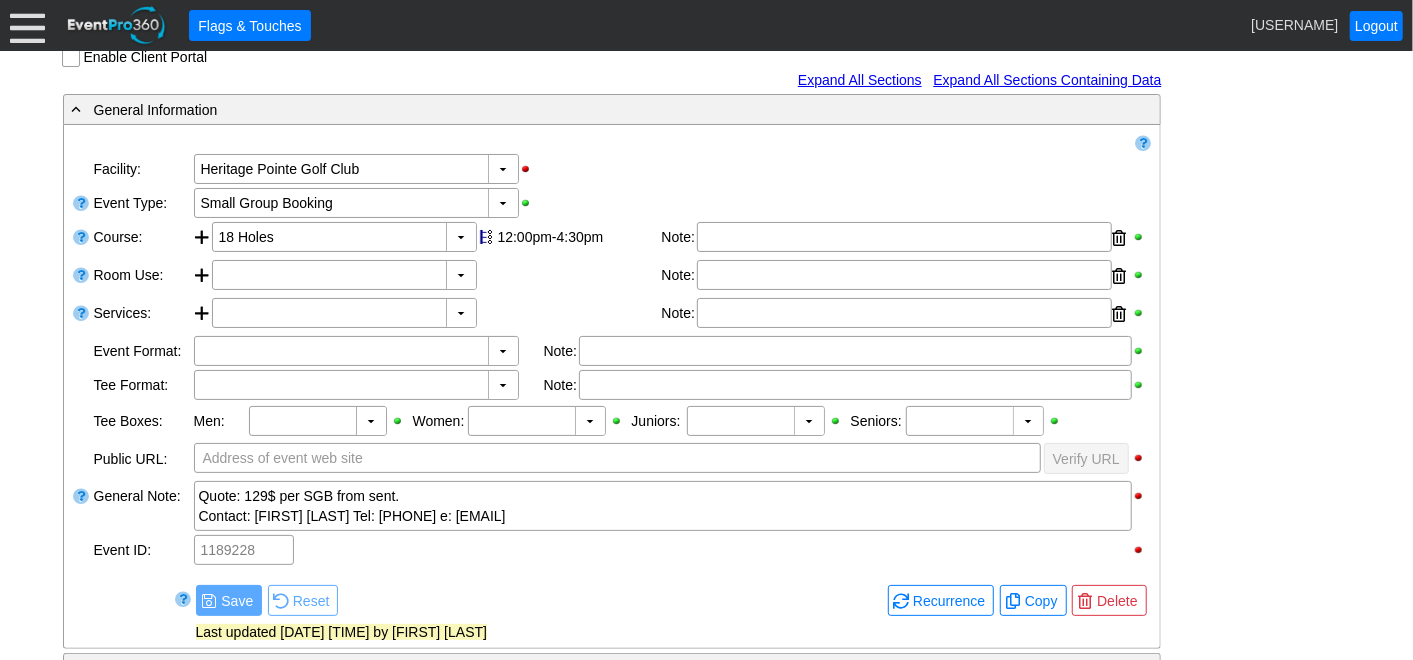 scroll, scrollTop: 333, scrollLeft: 0, axis: vertical 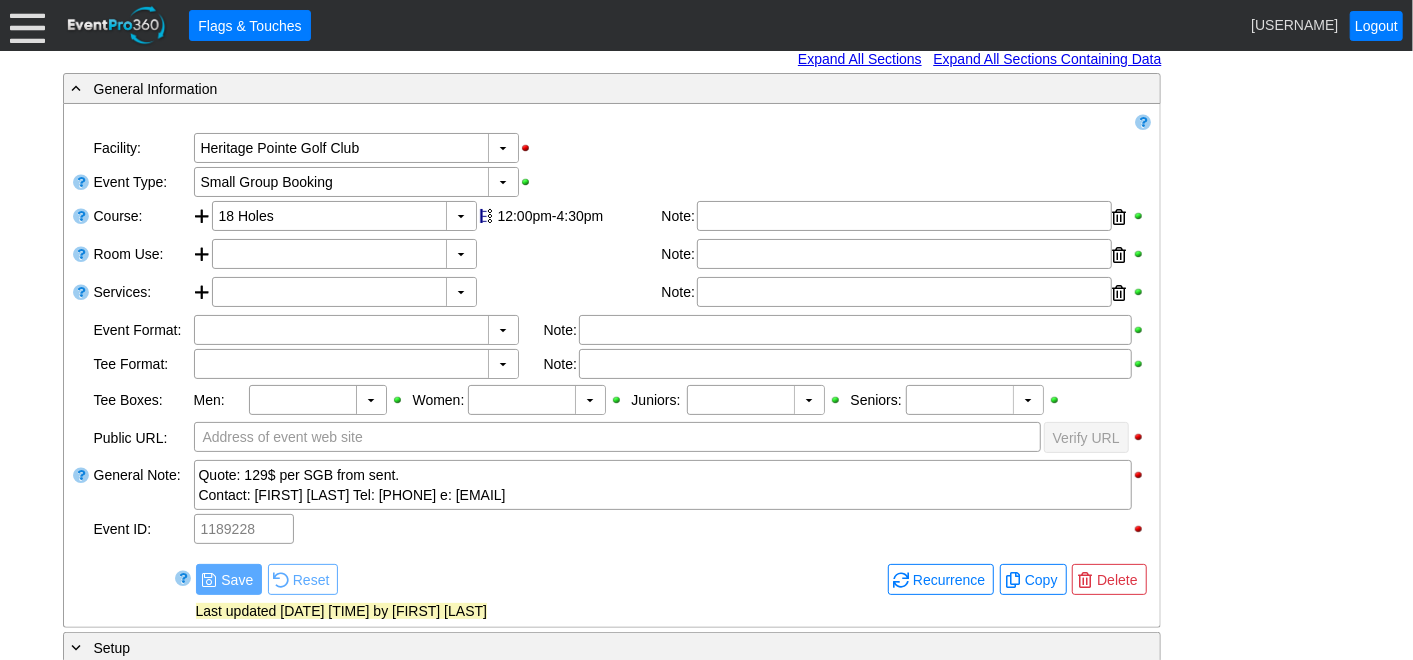 type on "16" 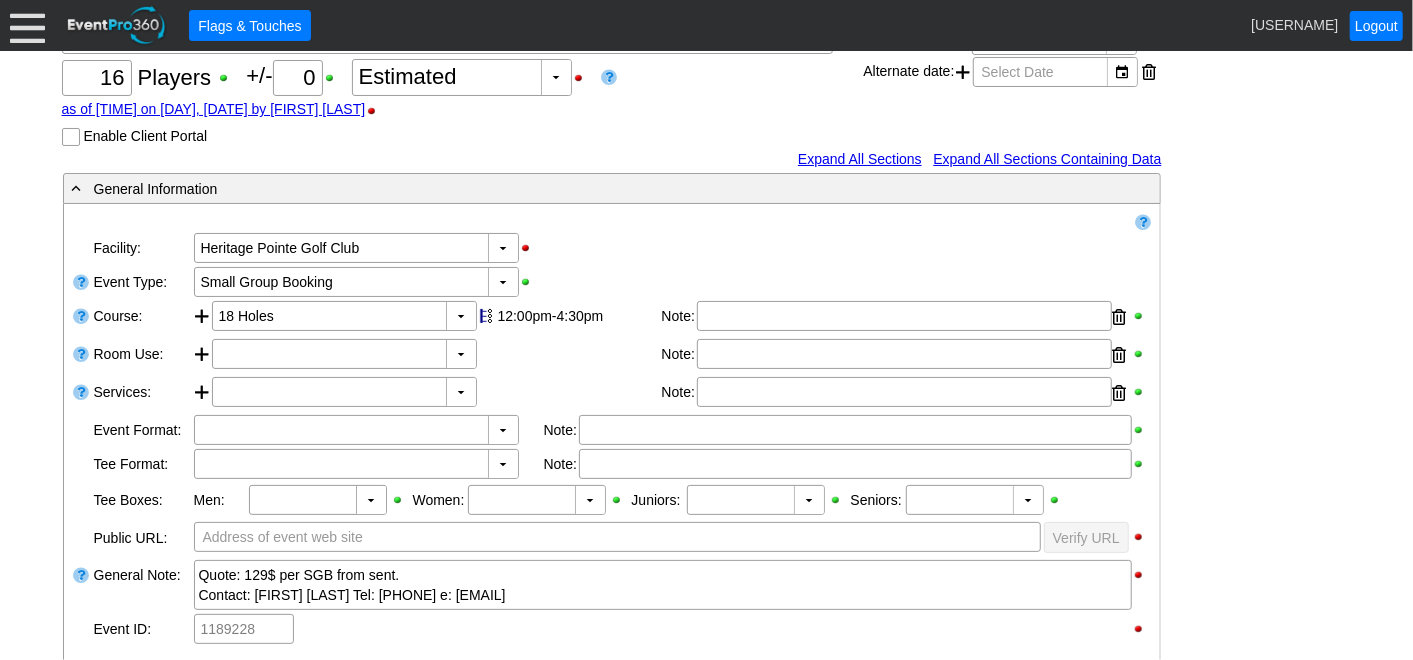 scroll, scrollTop: 111, scrollLeft: 0, axis: vertical 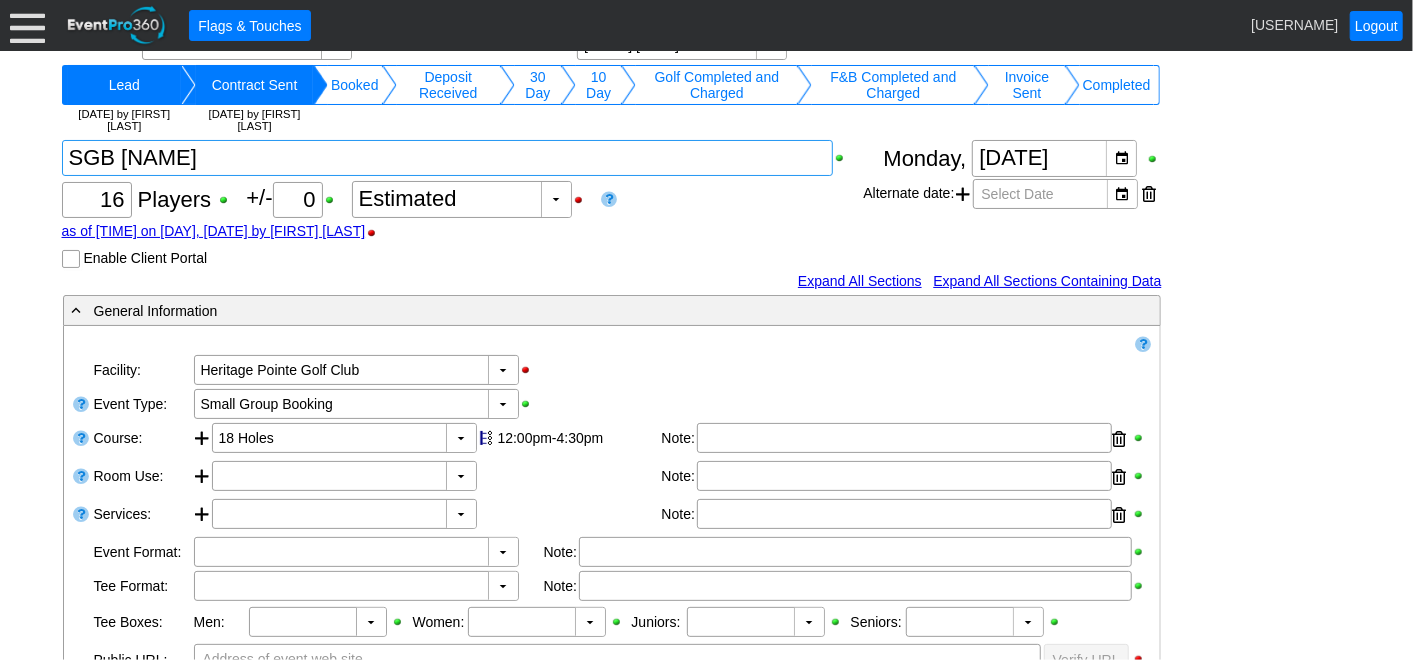 click at bounding box center (448, 158) 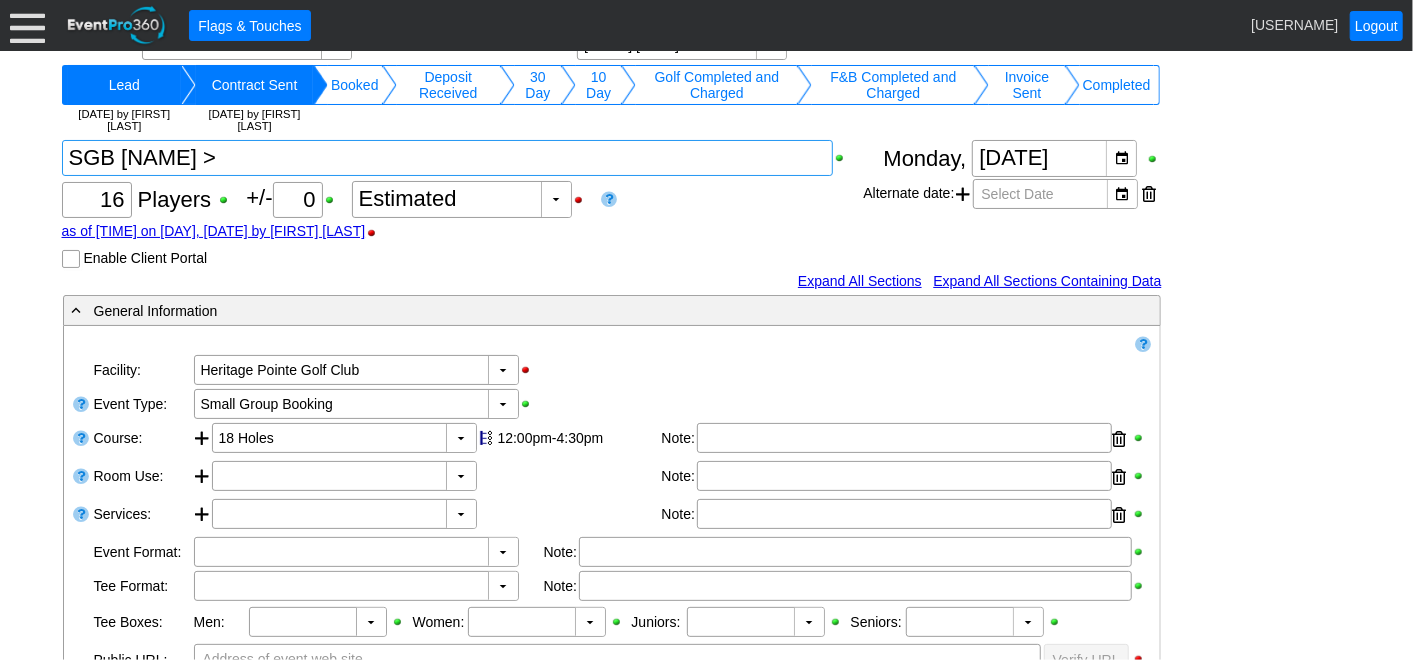 type on "SGB Ahmmad >" 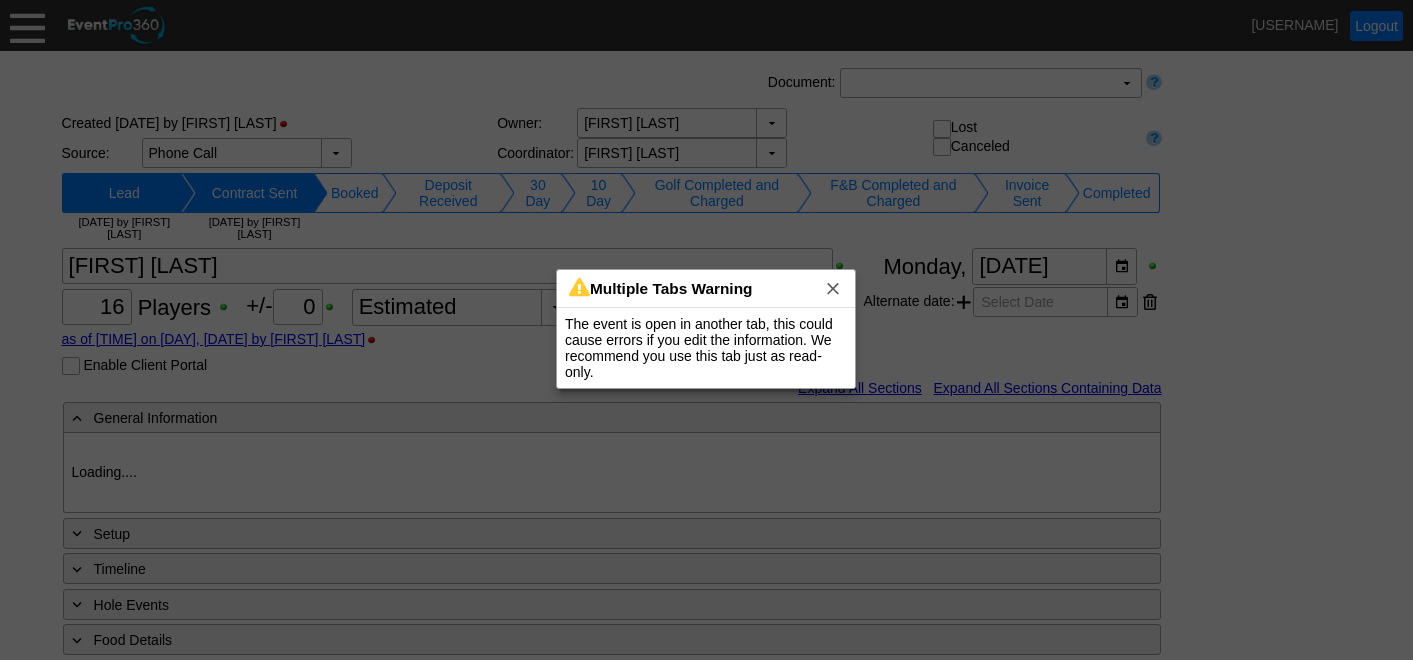 scroll, scrollTop: 0, scrollLeft: 0, axis: both 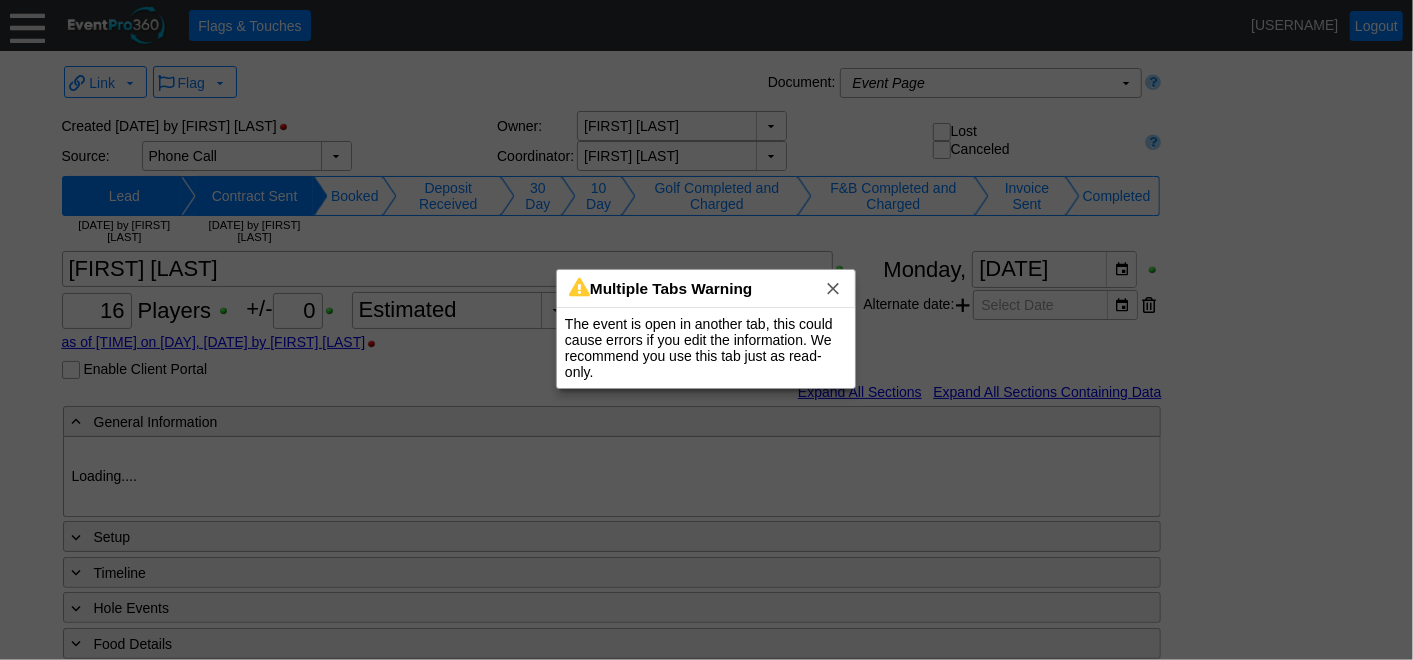 type on "Heritage Pointe Golf Club" 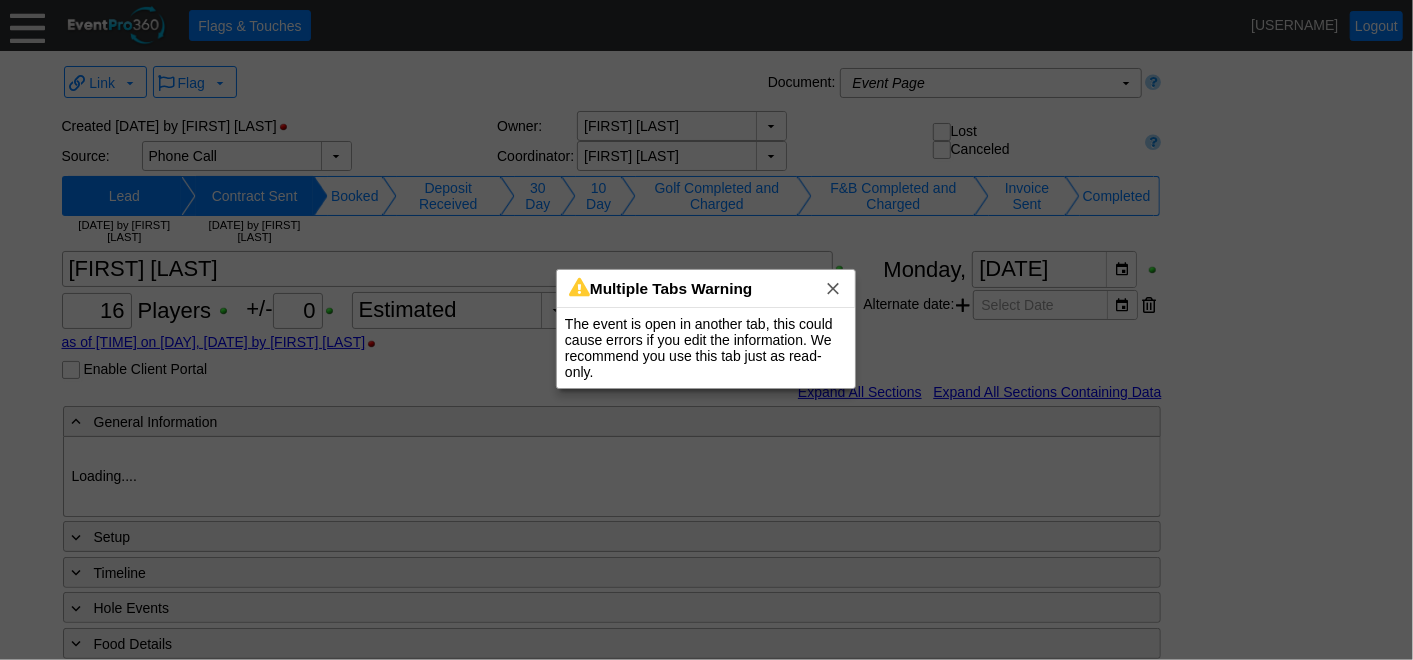 type on "Small Group Booking" 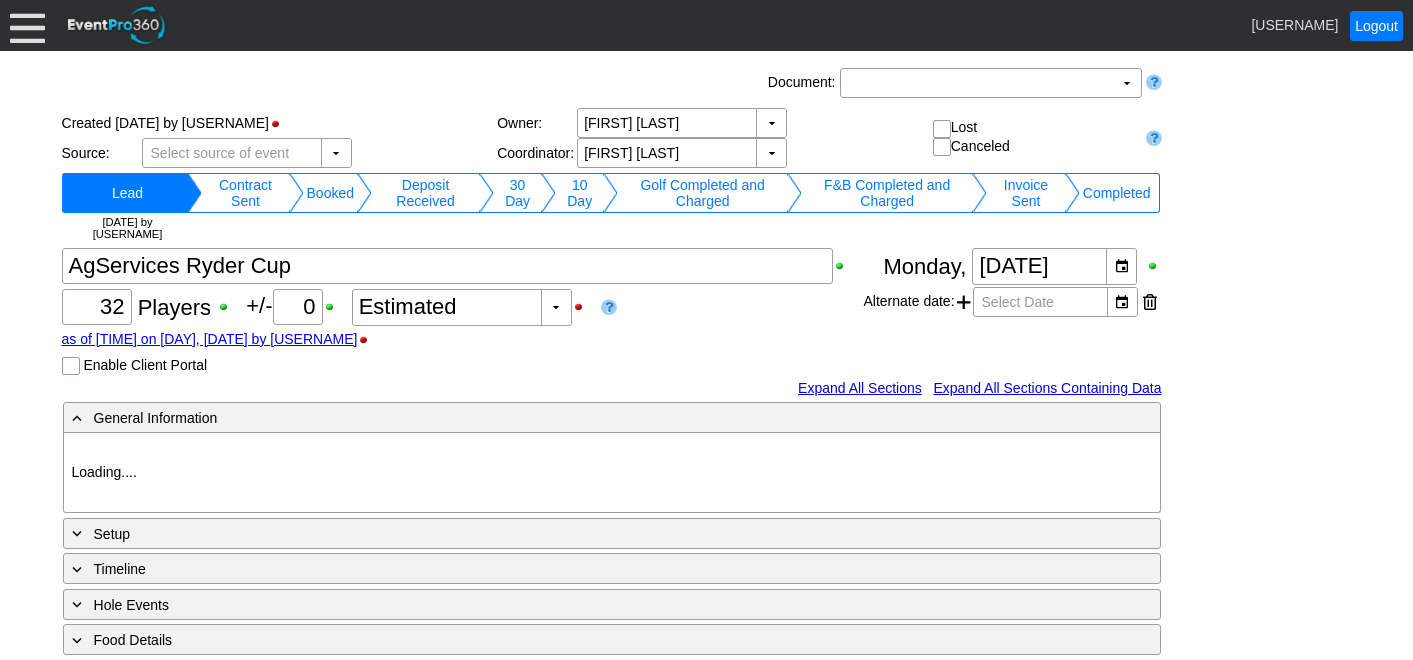 scroll, scrollTop: 0, scrollLeft: 0, axis: both 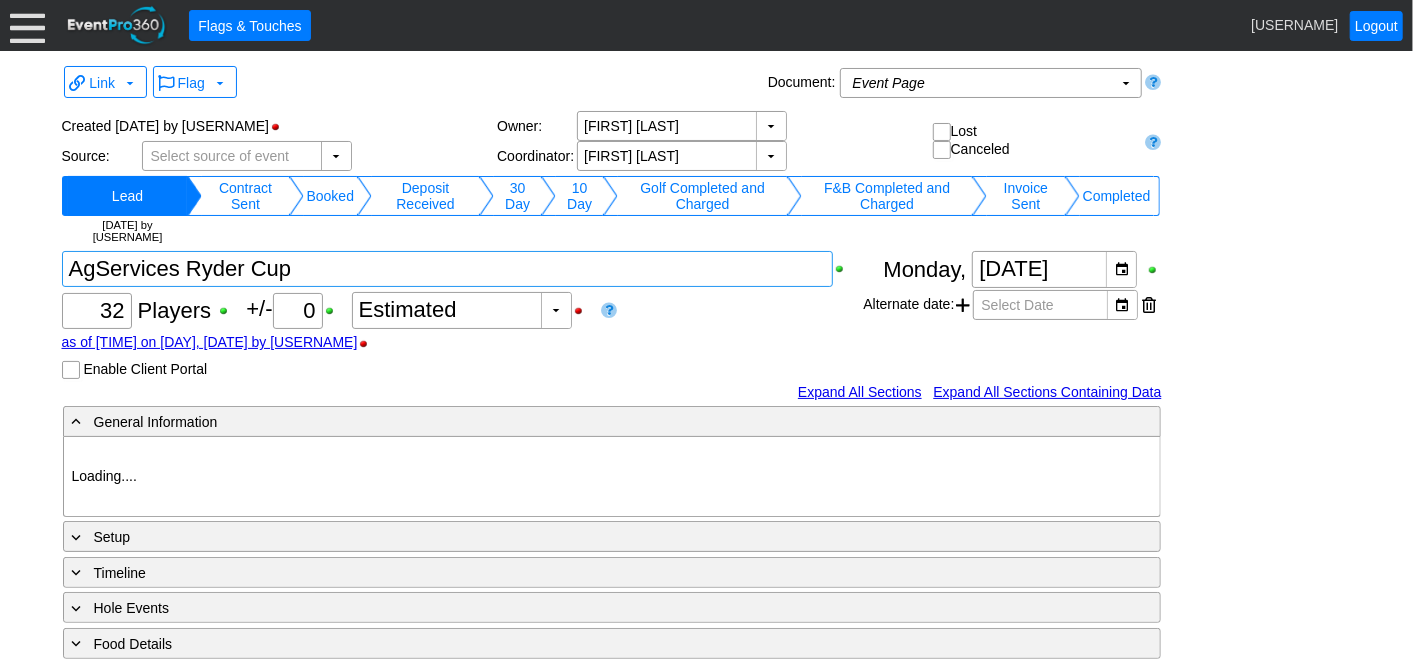 click at bounding box center (448, 269) 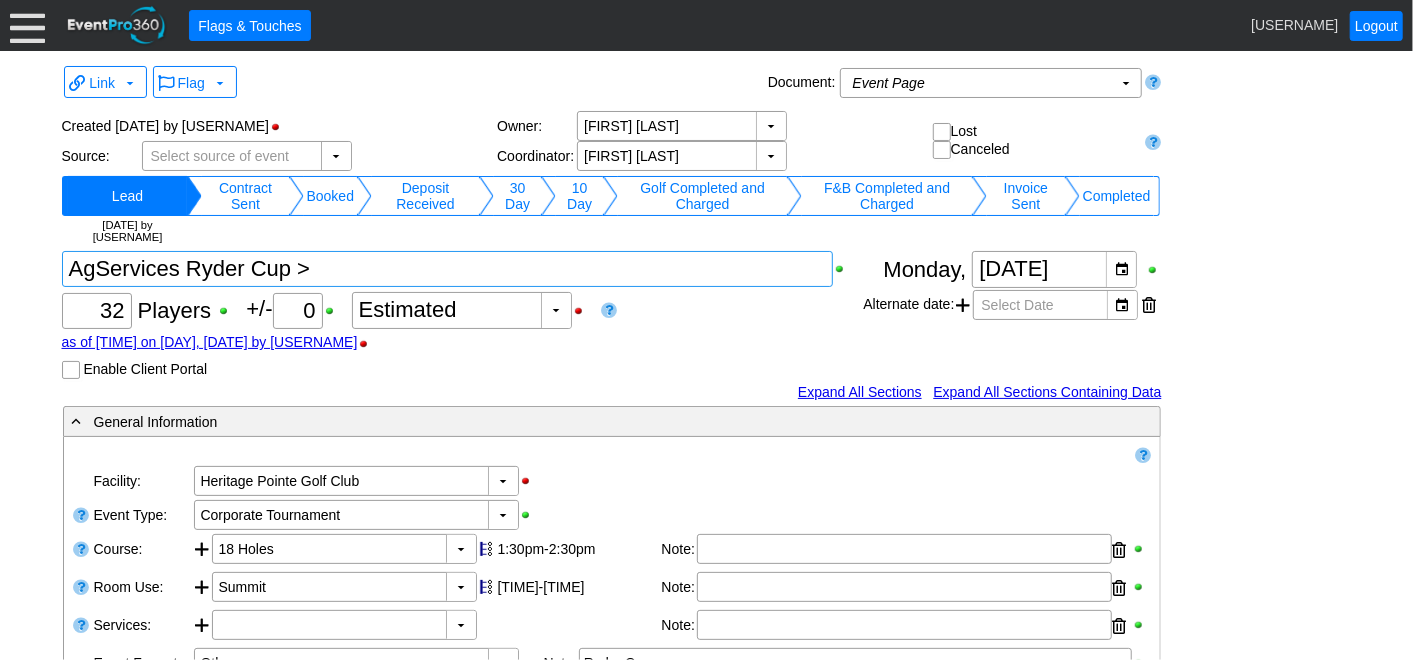 type on "AgServices Ryder Cup >" 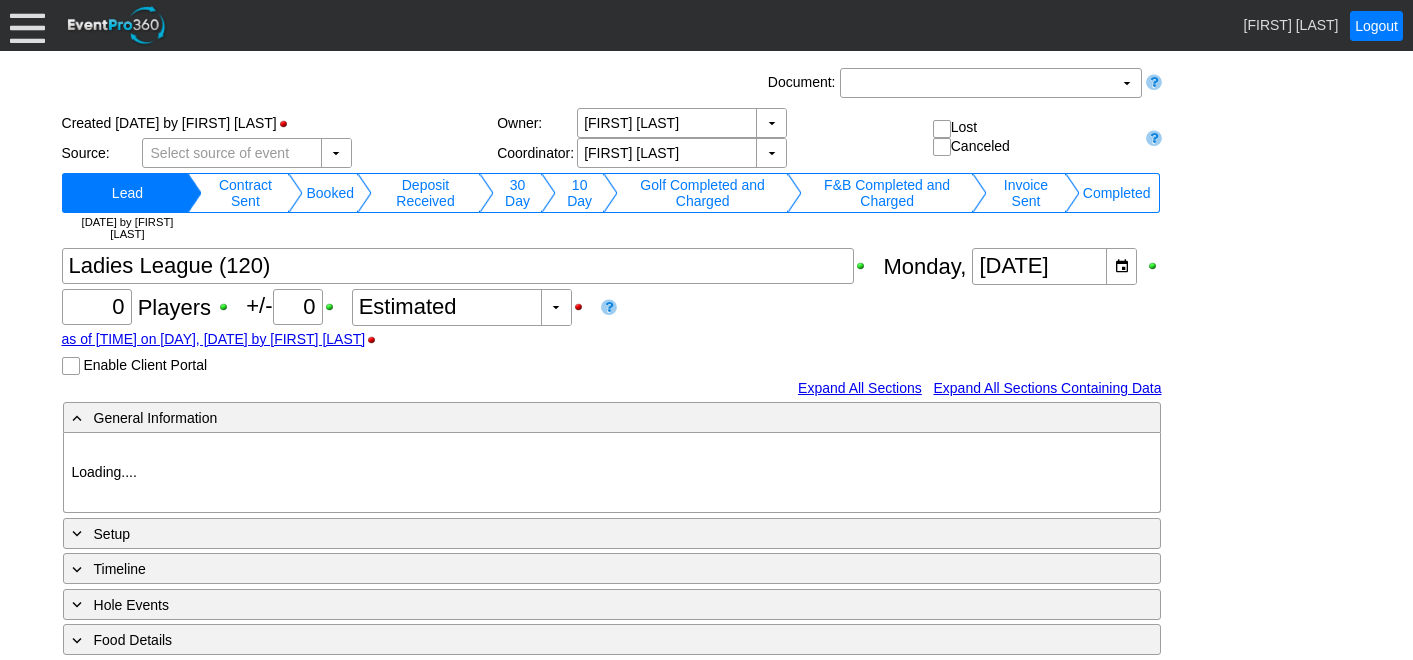 scroll, scrollTop: 0, scrollLeft: 0, axis: both 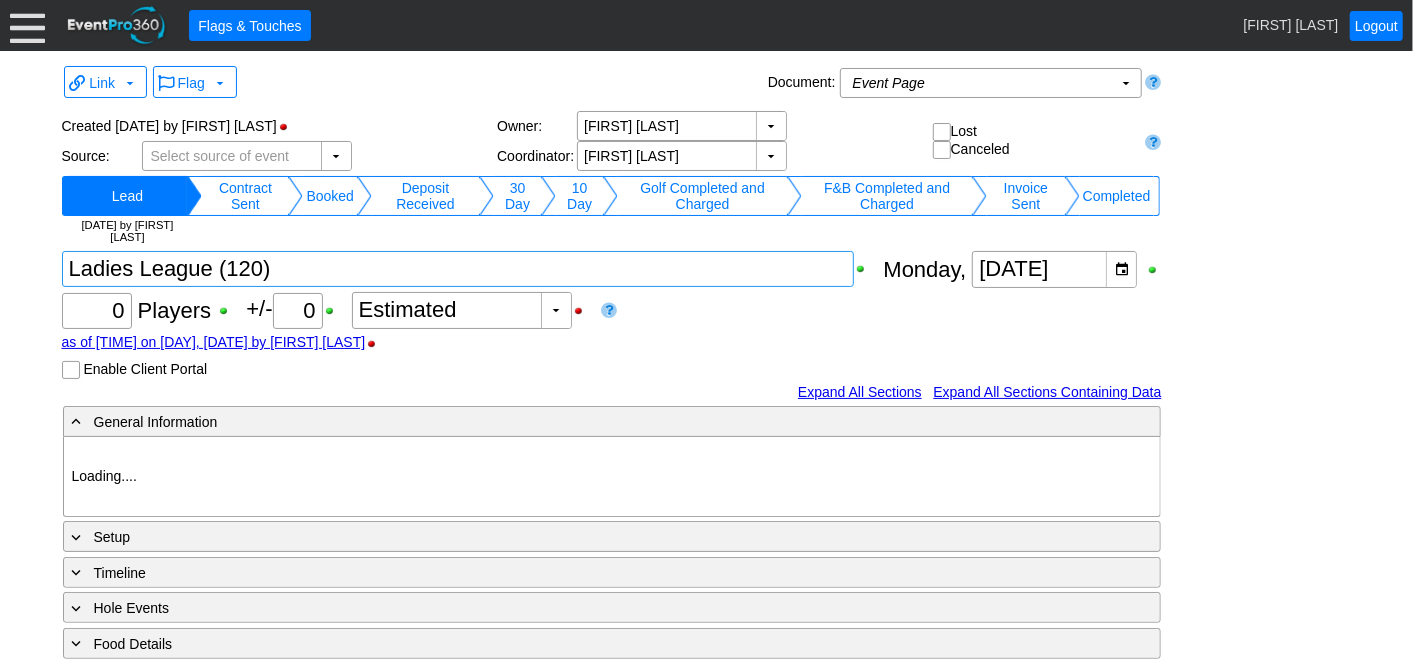 click at bounding box center (458, 269) 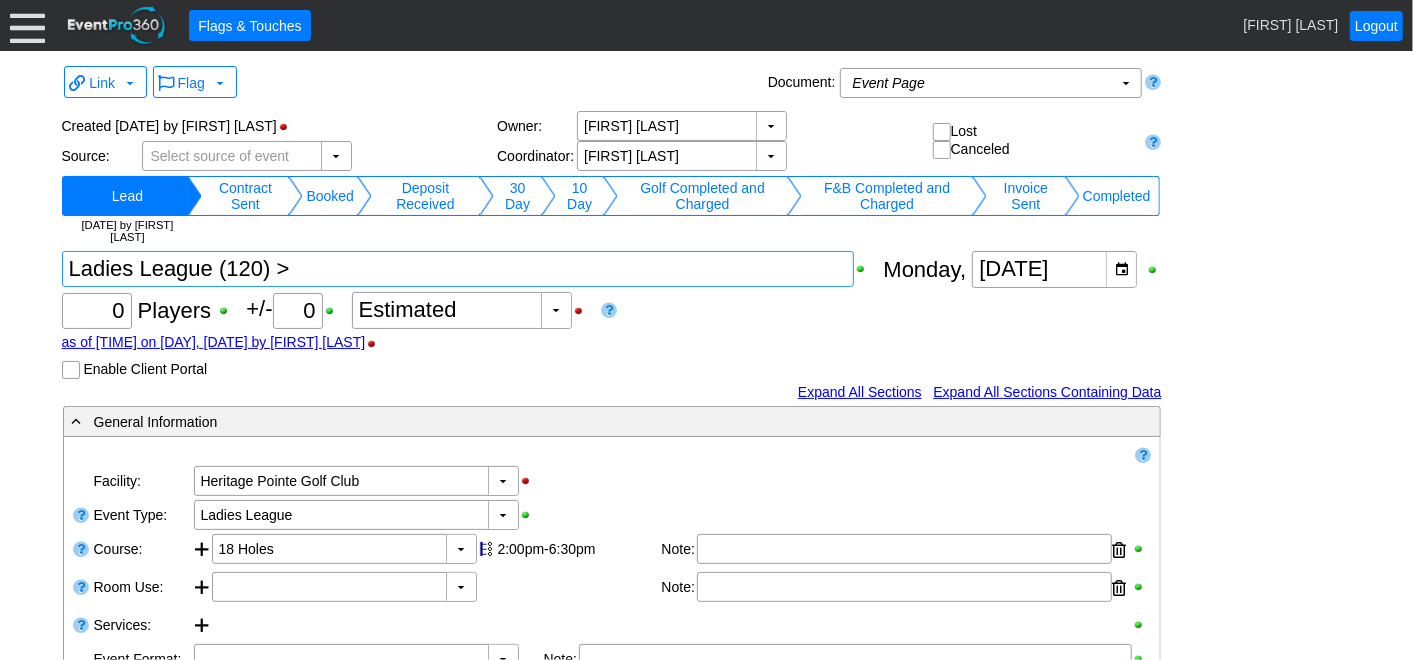 scroll, scrollTop: 0, scrollLeft: 0, axis: both 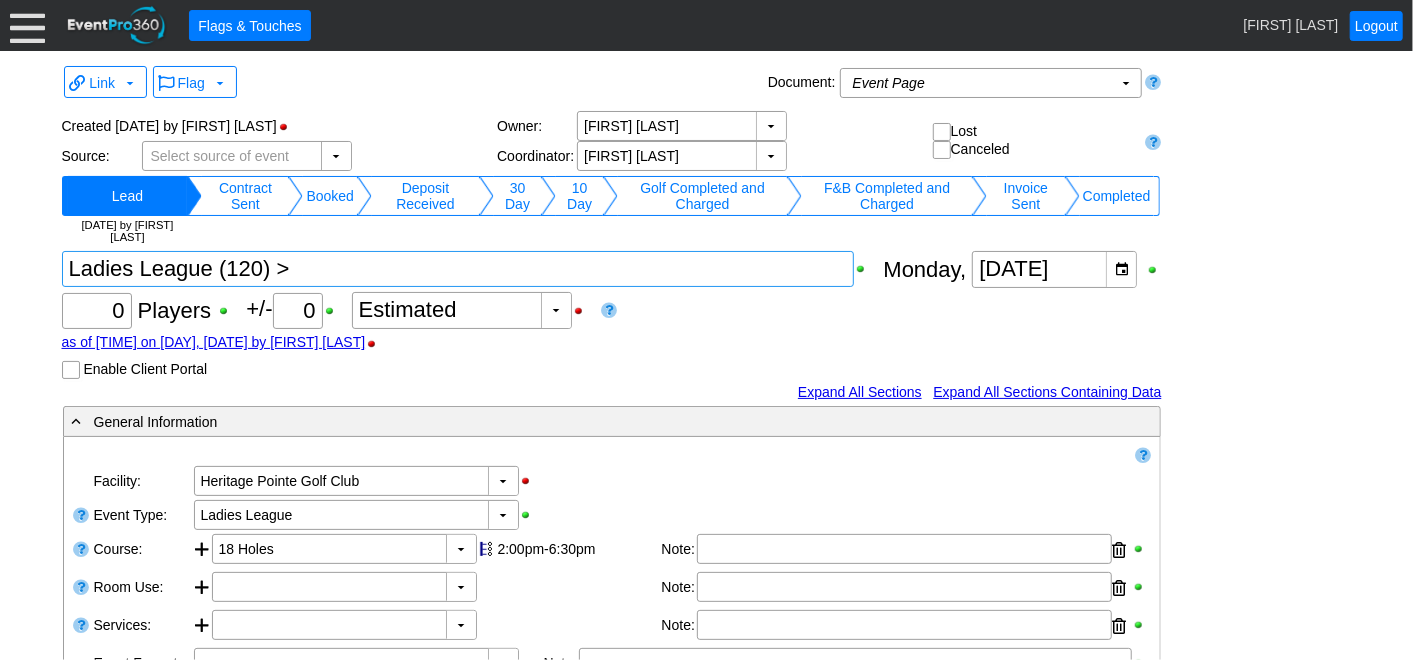 type on "Ladies League (120) >" 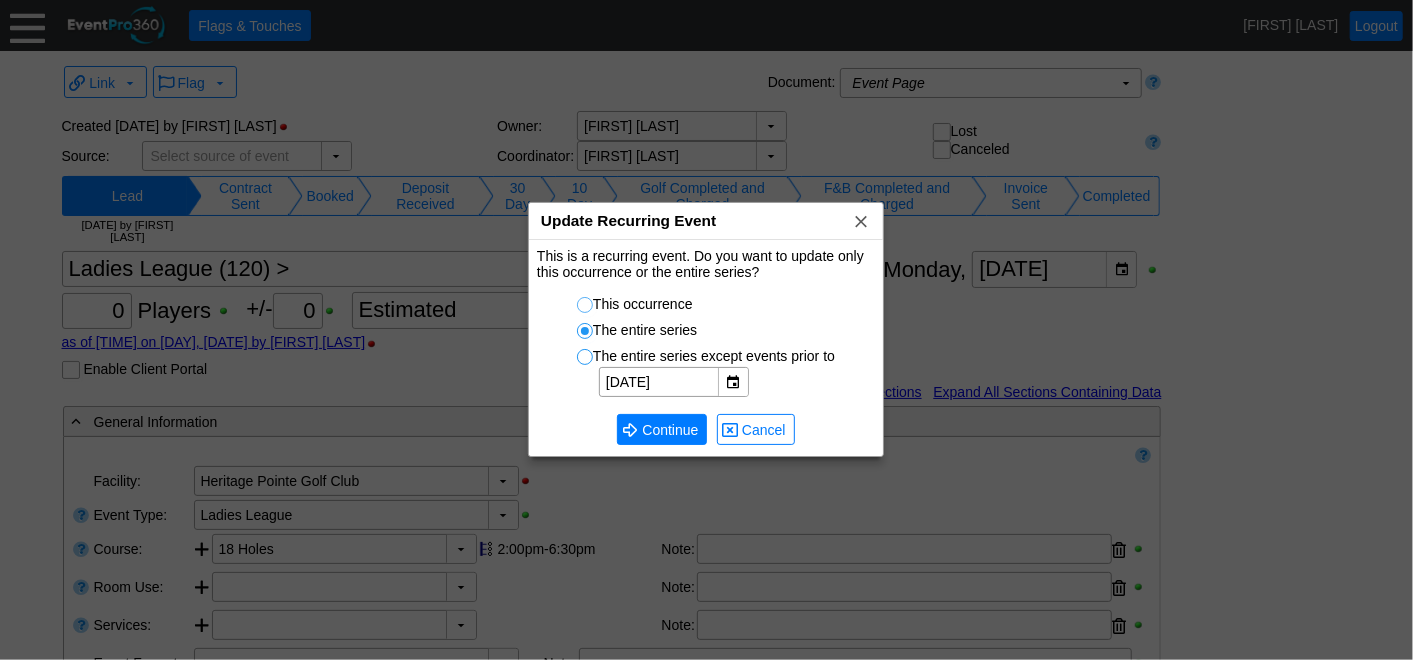 click on "This occurrence" at bounding box center (588, 308) 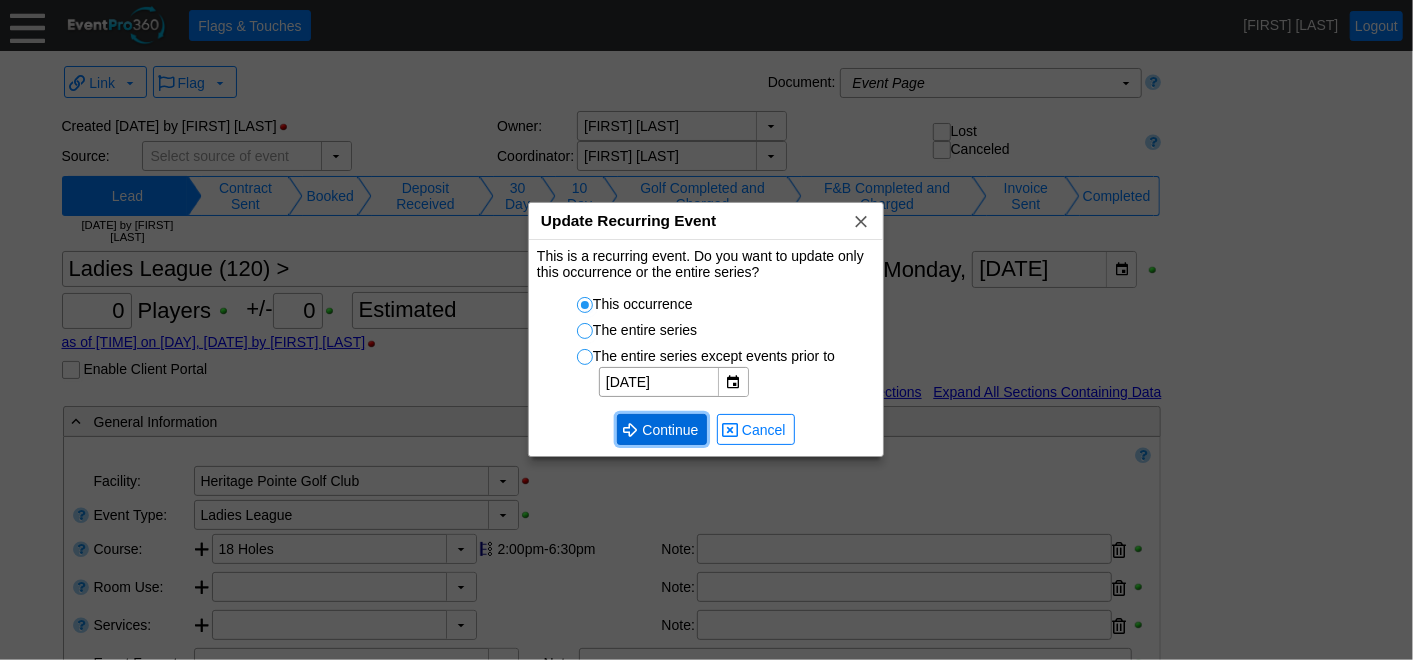click on "Continue" at bounding box center (670, 430) 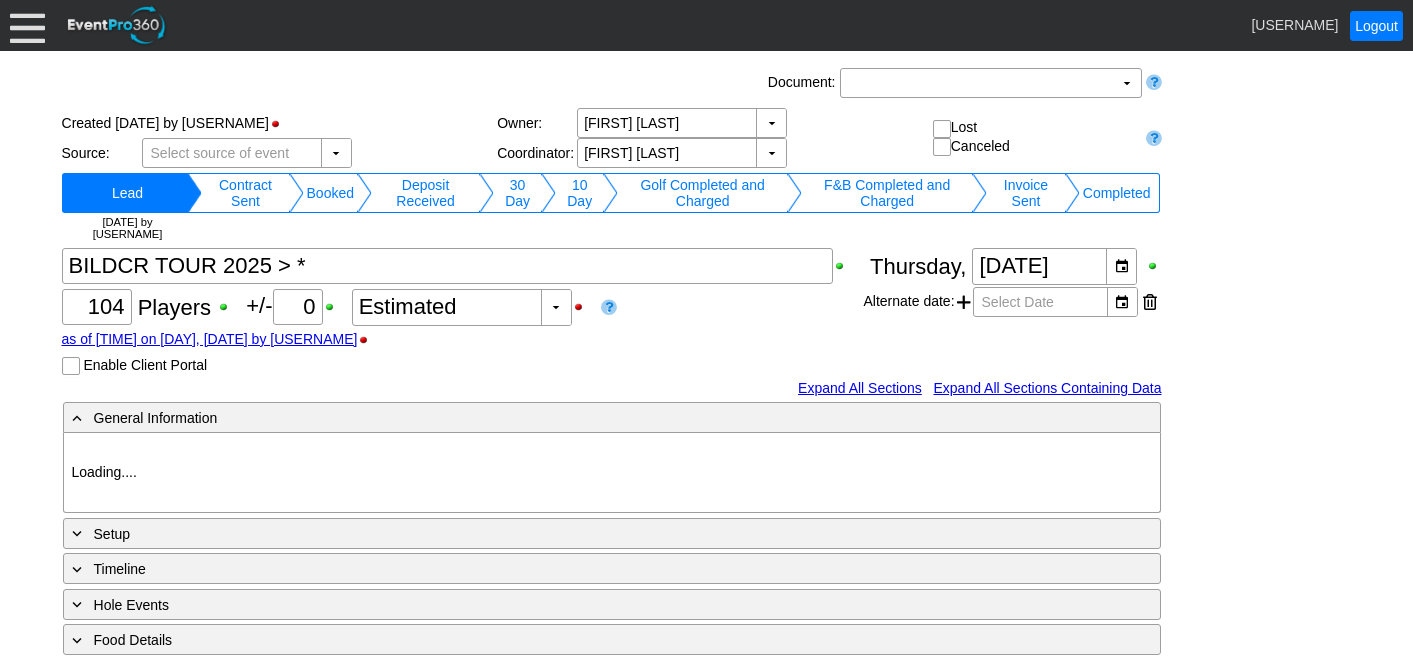 scroll, scrollTop: 0, scrollLeft: 0, axis: both 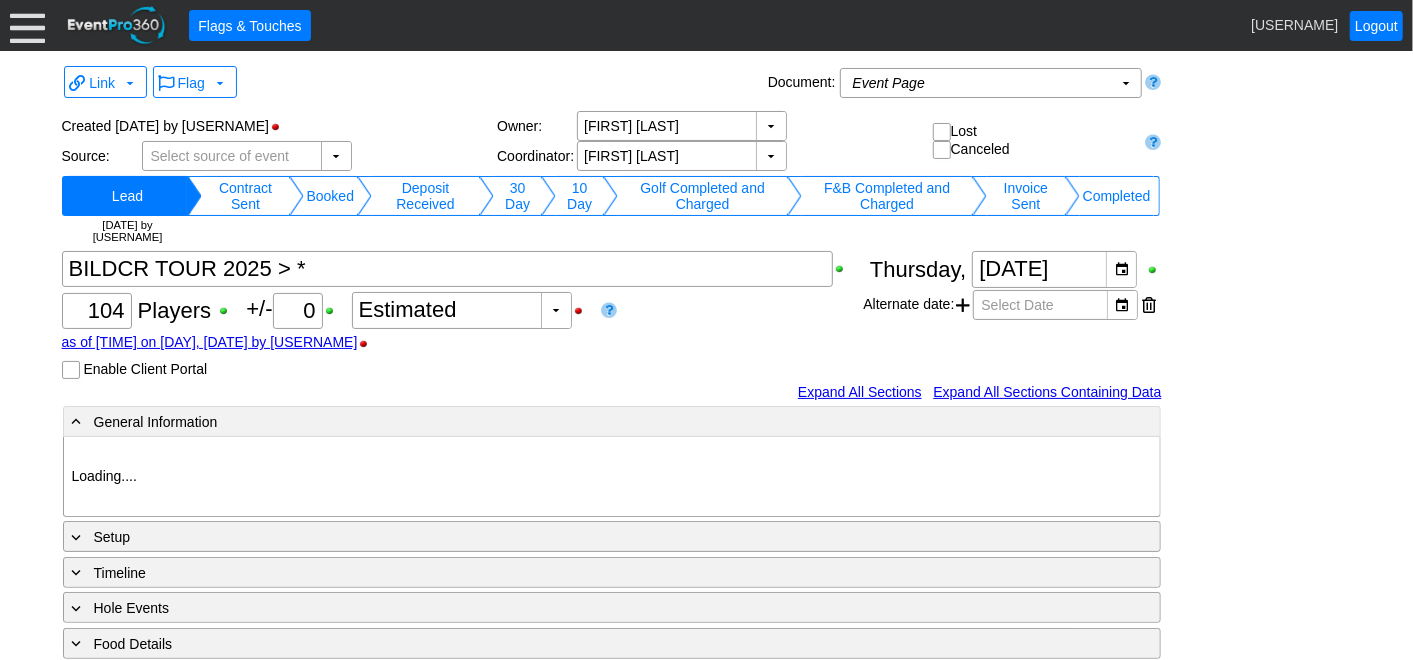 type on "Heritage Pointe Golf Club" 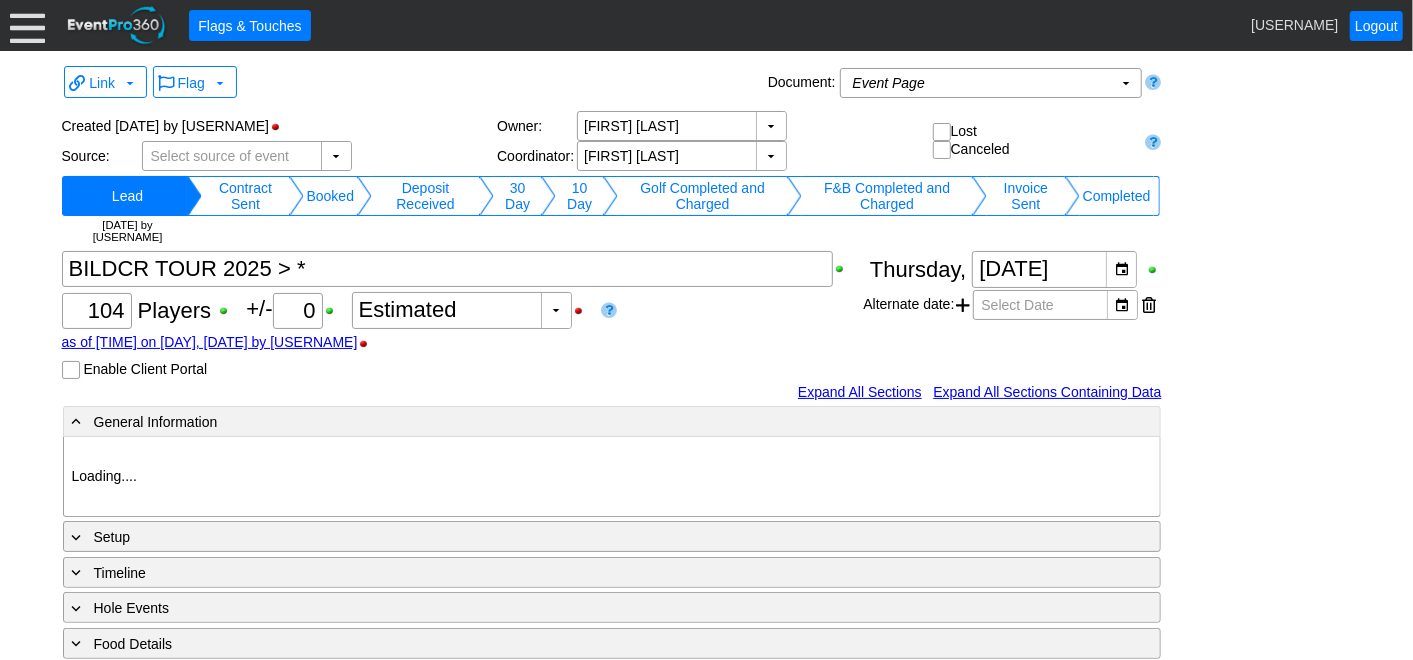 type on "Corporate Tournament" 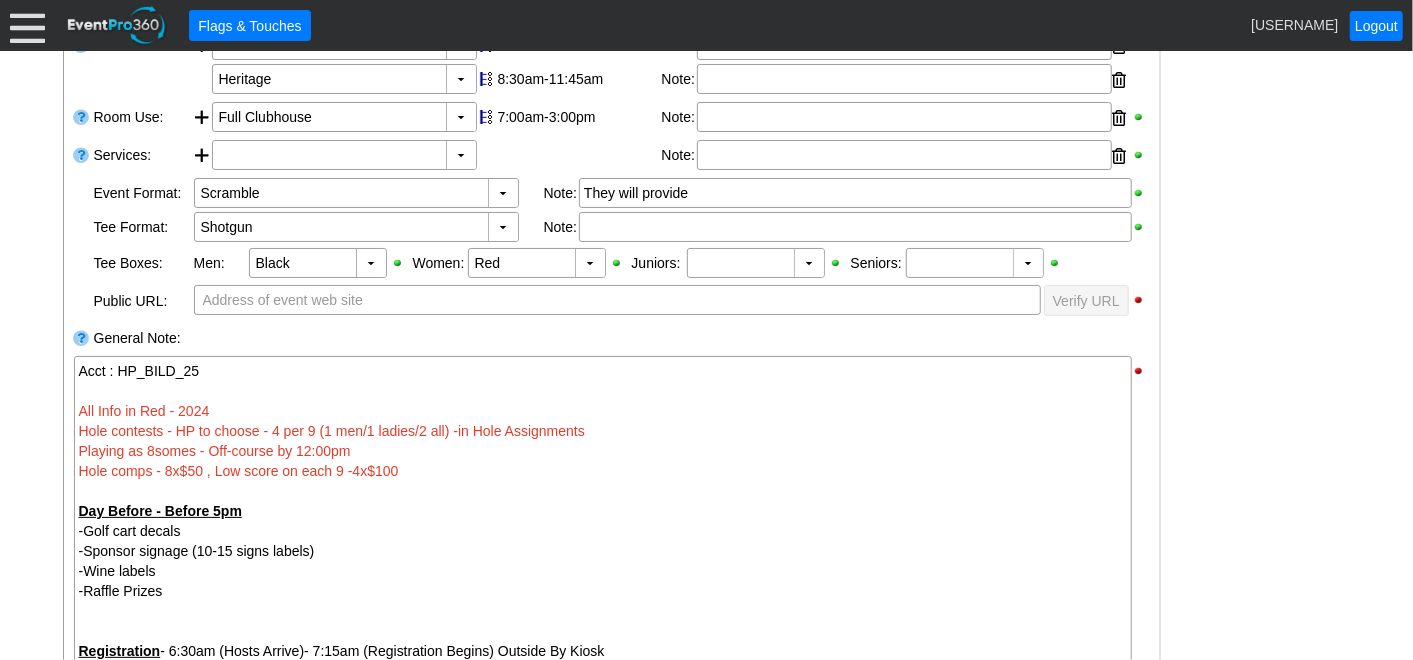 scroll, scrollTop: 0, scrollLeft: 0, axis: both 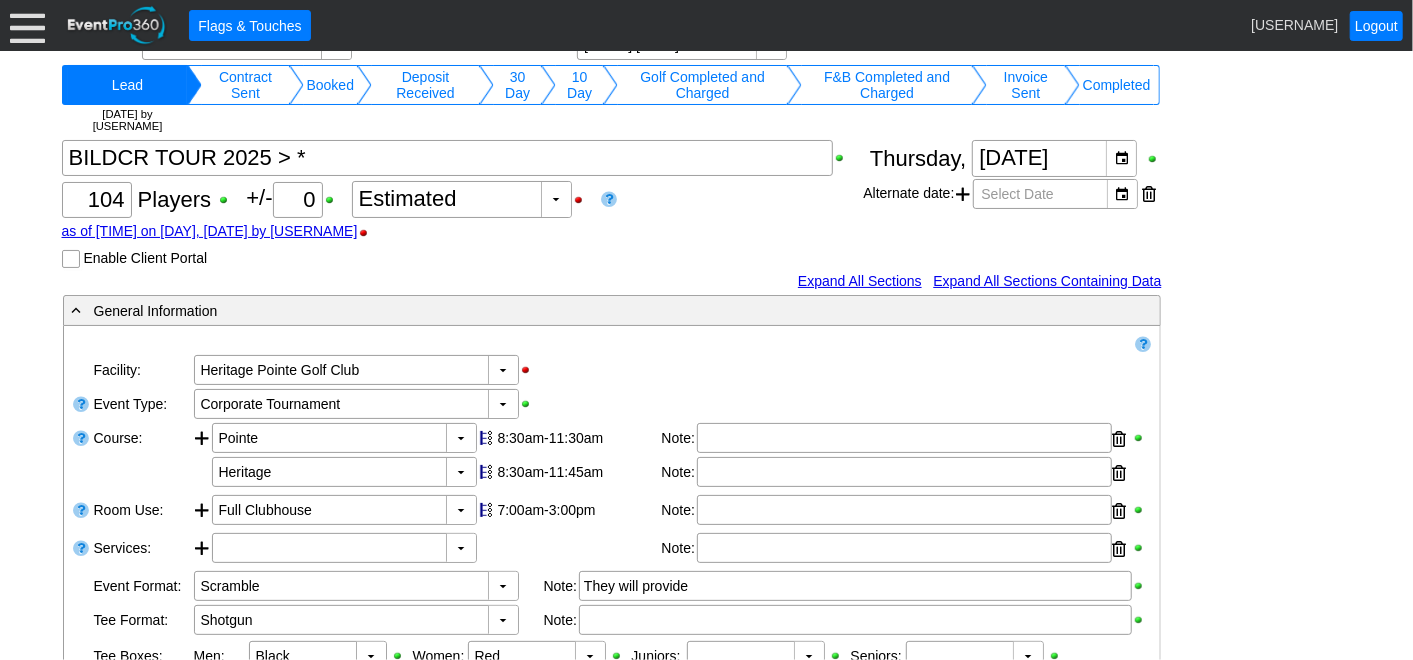 click at bounding box center (27, 25) 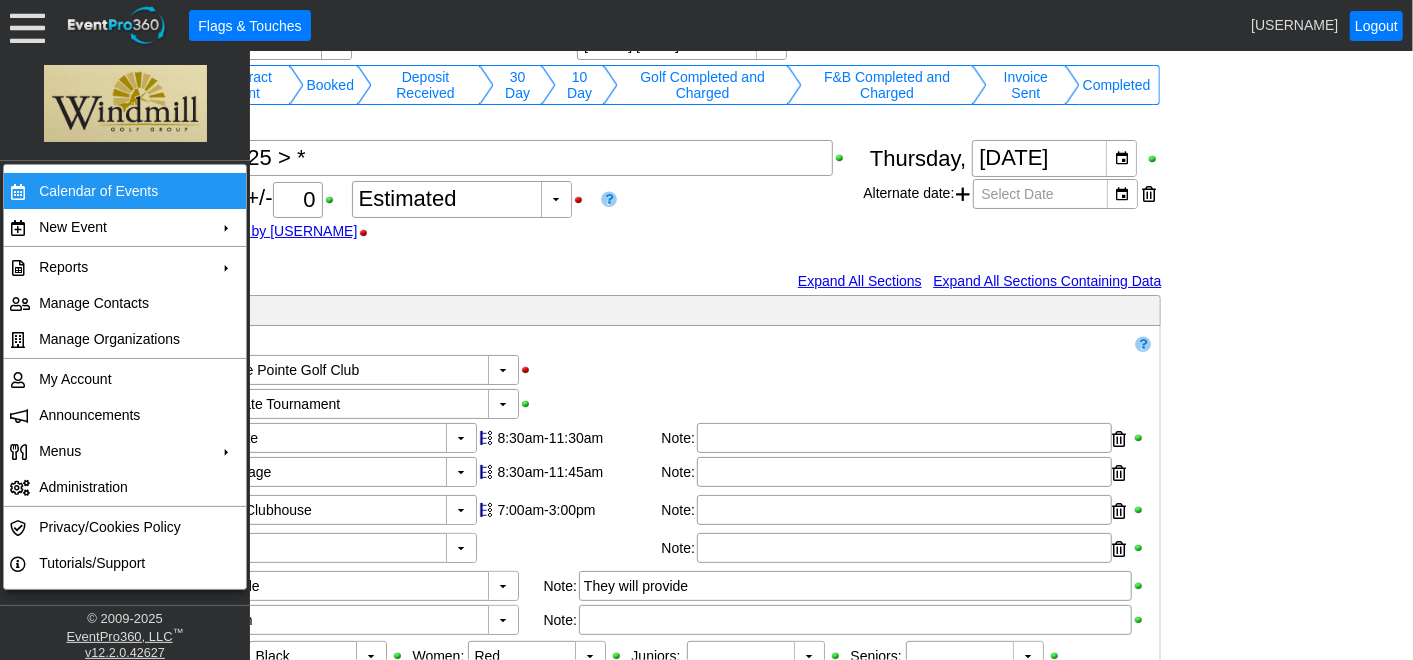 click on "Calendar of Events" at bounding box center (120, 191) 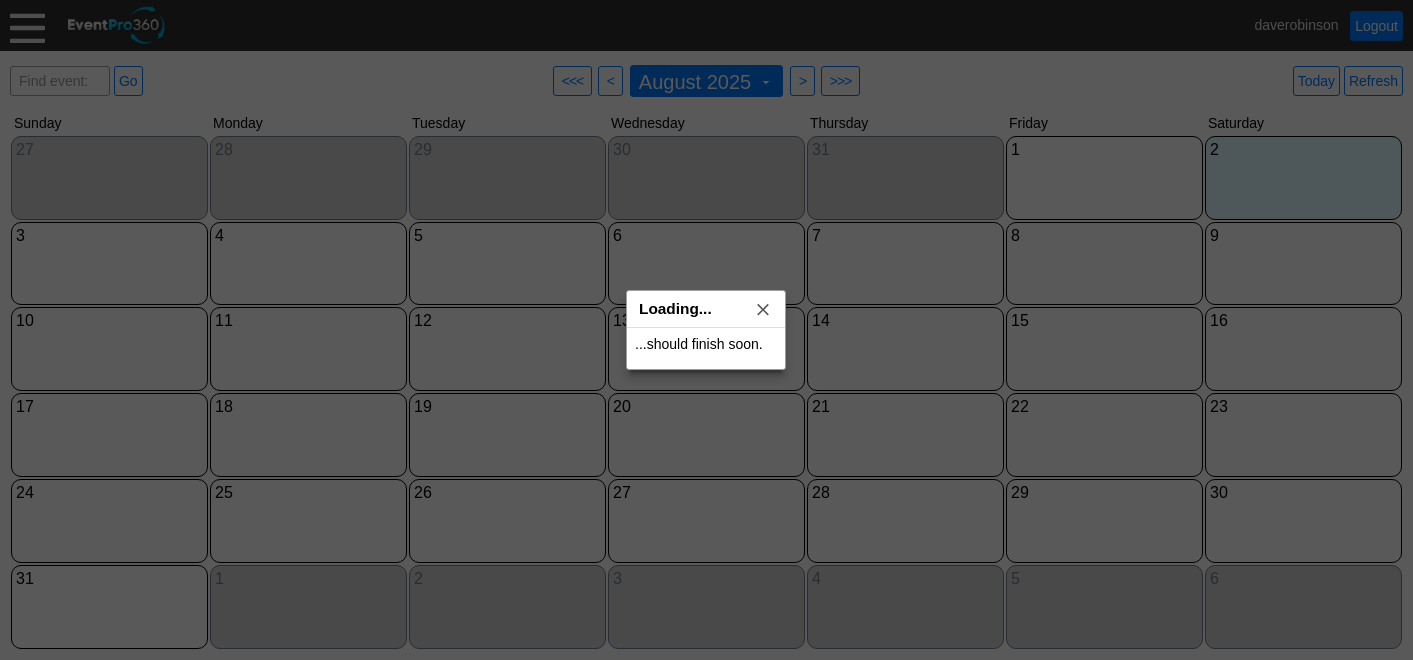 scroll, scrollTop: 0, scrollLeft: 0, axis: both 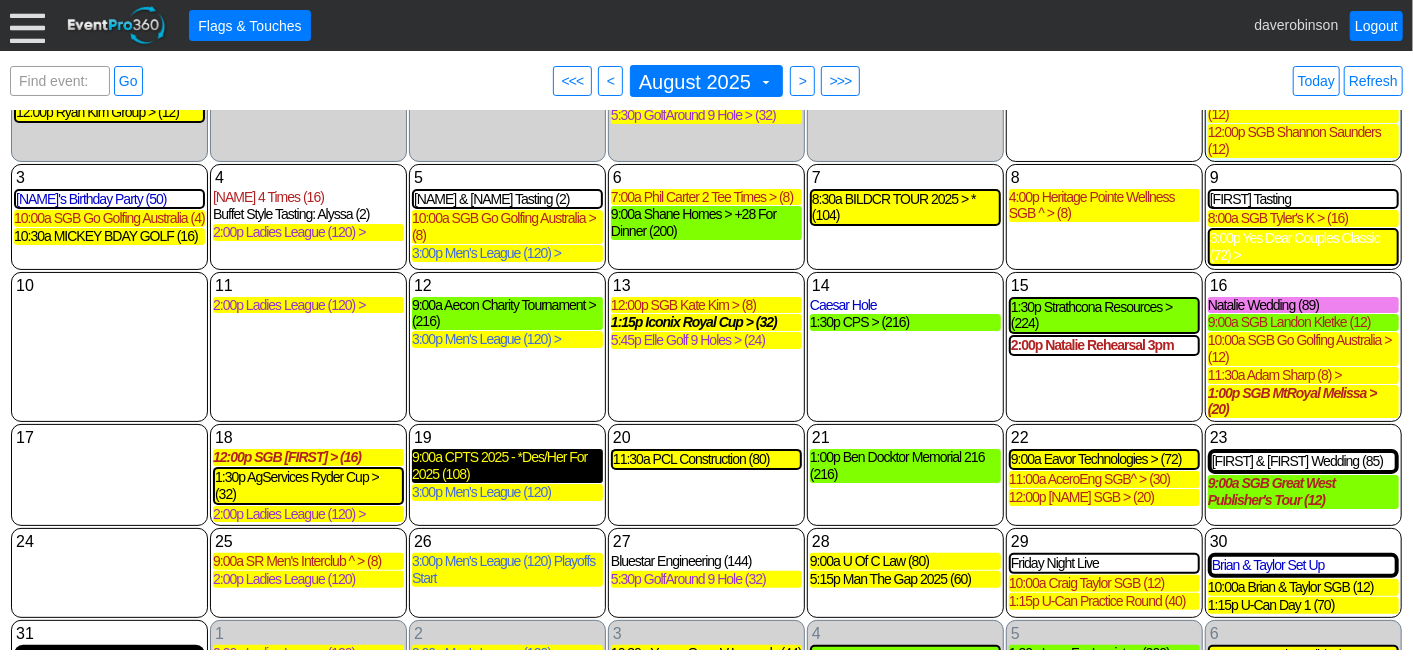 click on "9:00a CPTS 2025 - *Des/Her For 2025 (108)" at bounding box center (507, 466) 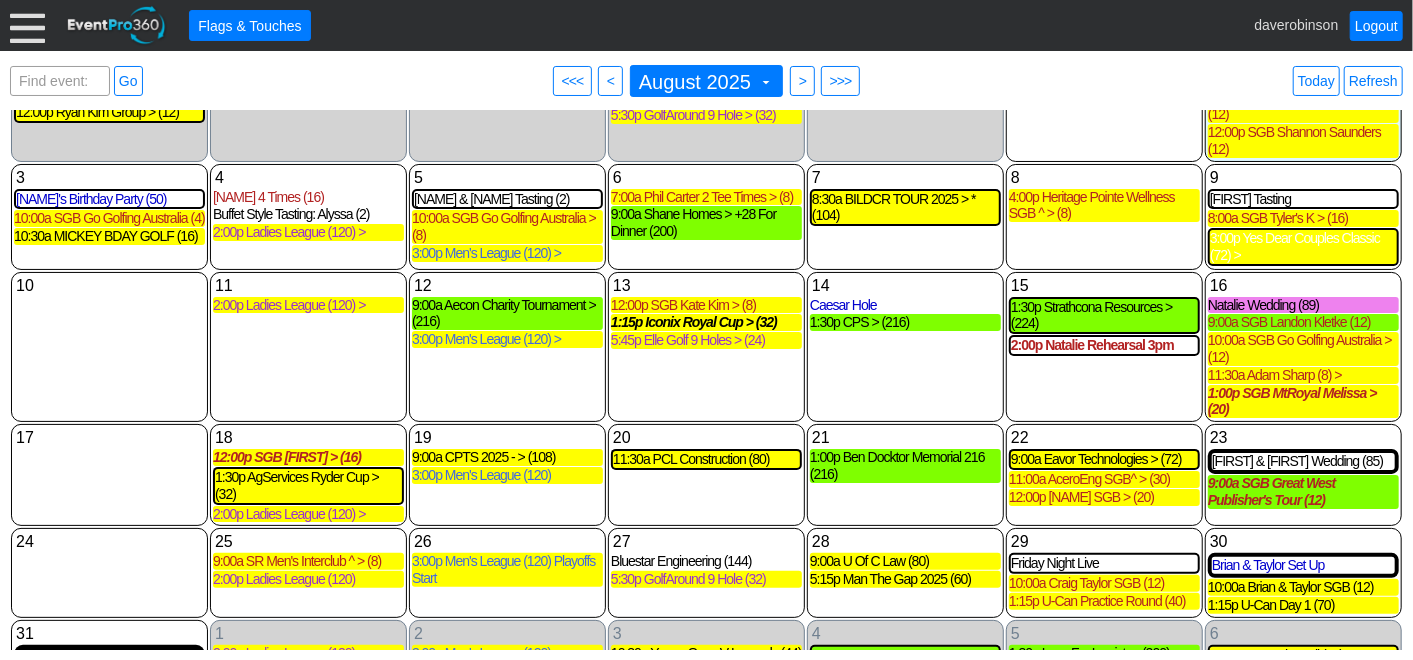 scroll, scrollTop: 37, scrollLeft: 0, axis: vertical 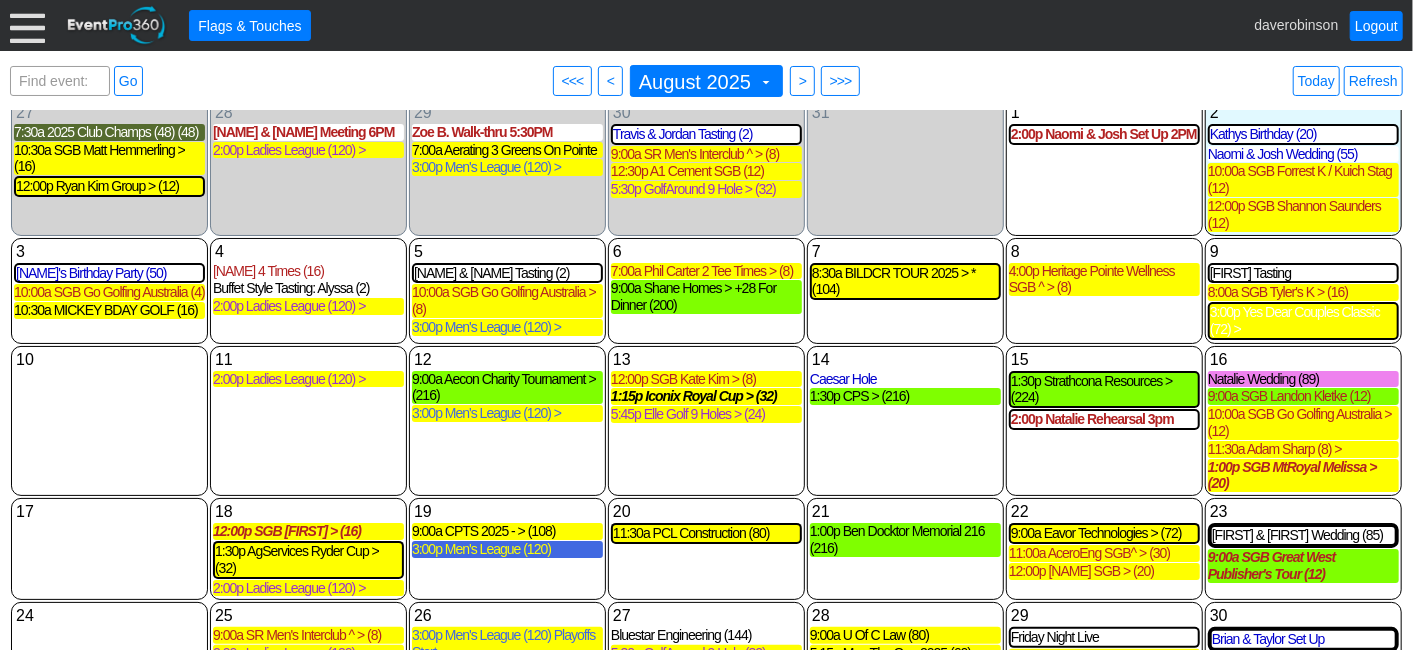 click on "3:00p Men's League (120)" at bounding box center [507, 549] 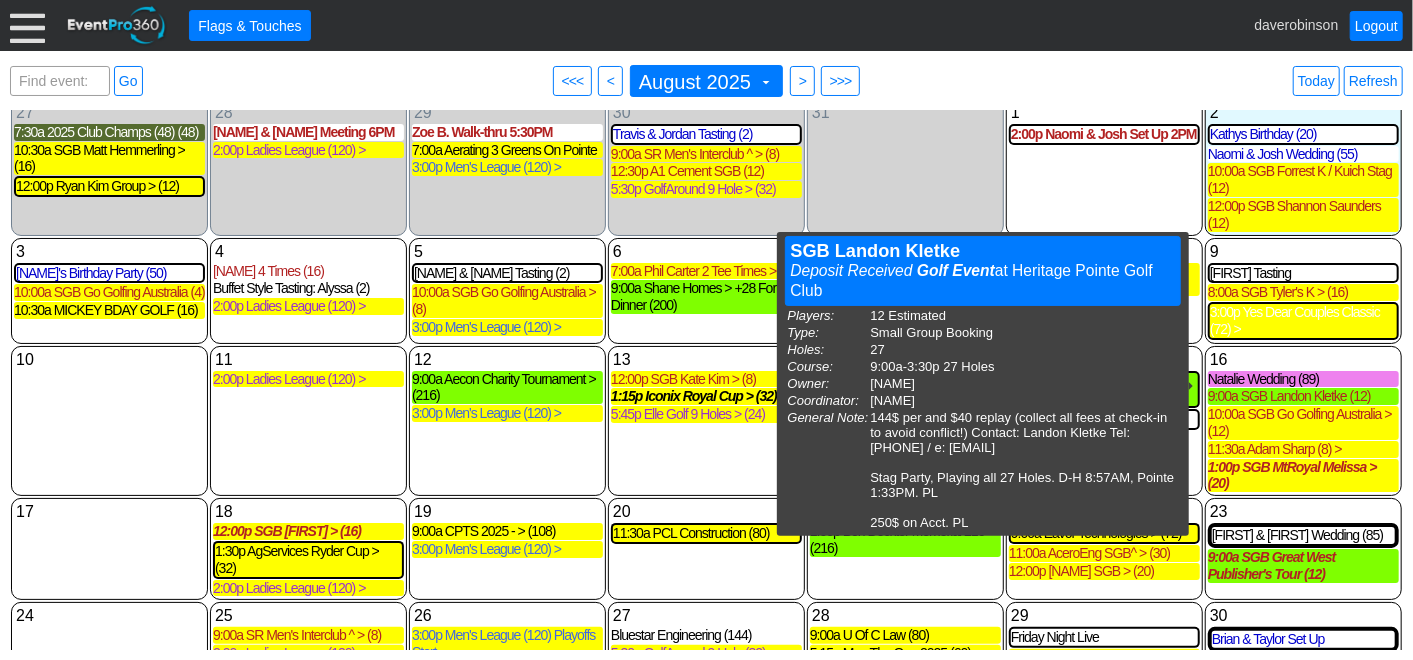 click on "13  Wednesday
12:00p SGB Kate Kim > (8)  SGB Kate Kim >   Deposit Received   Golf Event  at Heritage Pointe Golf Club Players:  8 Estimated Type:  Small Group Booking Holes:  18 Course: 12:00p-4:30p 18 Holes Owner:  Paul Lin Coordinator:  Paul Lin General Note:  Quote 129$ per, Contact: Kate Kim 778 389 5921 e;kesonni@hotmail.com 250$ pay on acct. PL
1:15p Iconix Royal Cup > (32)  Iconix Royal Cup >   Contract Sent   Golf Event  at Heritage Pointe Golf Club Players:  32 Estimated Type:  Corporate Tournament Format:  Single Tee Holes:  18 Course: 1:15p-2:15p Desert - Heritage Owner:  David Robinson Coordinator:  David Robinson General Note:  Bud - 403-888-3211 bhammoud@iconixww.com Gold - $225 Quote - Dave
5:45p Elle Golf 9 Holes > (24)  Elle Golf 9 Holes >   Lead   Golf Event  at Heritage Pointe Golf Club Players:  24 Estimated Type:  Ladies League Holes:  18 Course: 5:45p-9:00p 9 Holes Owner:  Adam Bayne Coordinator:  Adam Bayne General Note:  loripmcd@gmail.com Lori MacDonald" at bounding box center [706, 421] 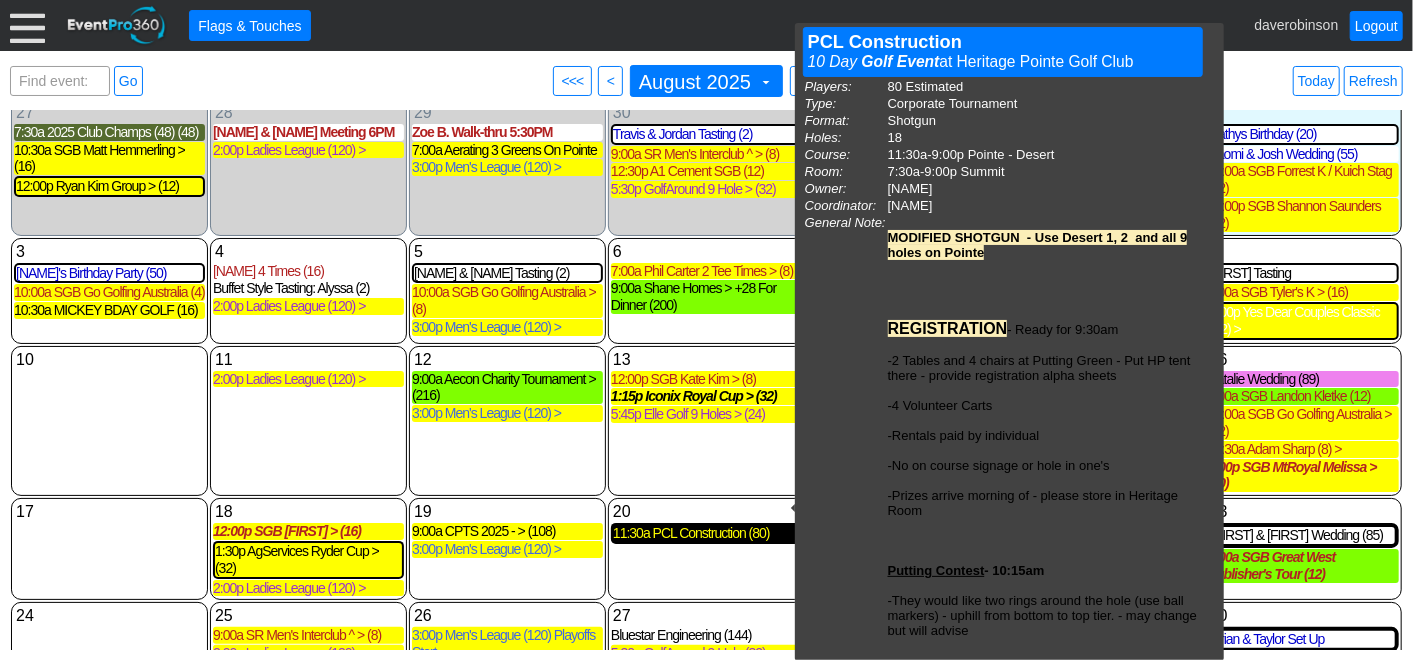 click on "11:30a PCL Construction (80)" at bounding box center [706, 533] 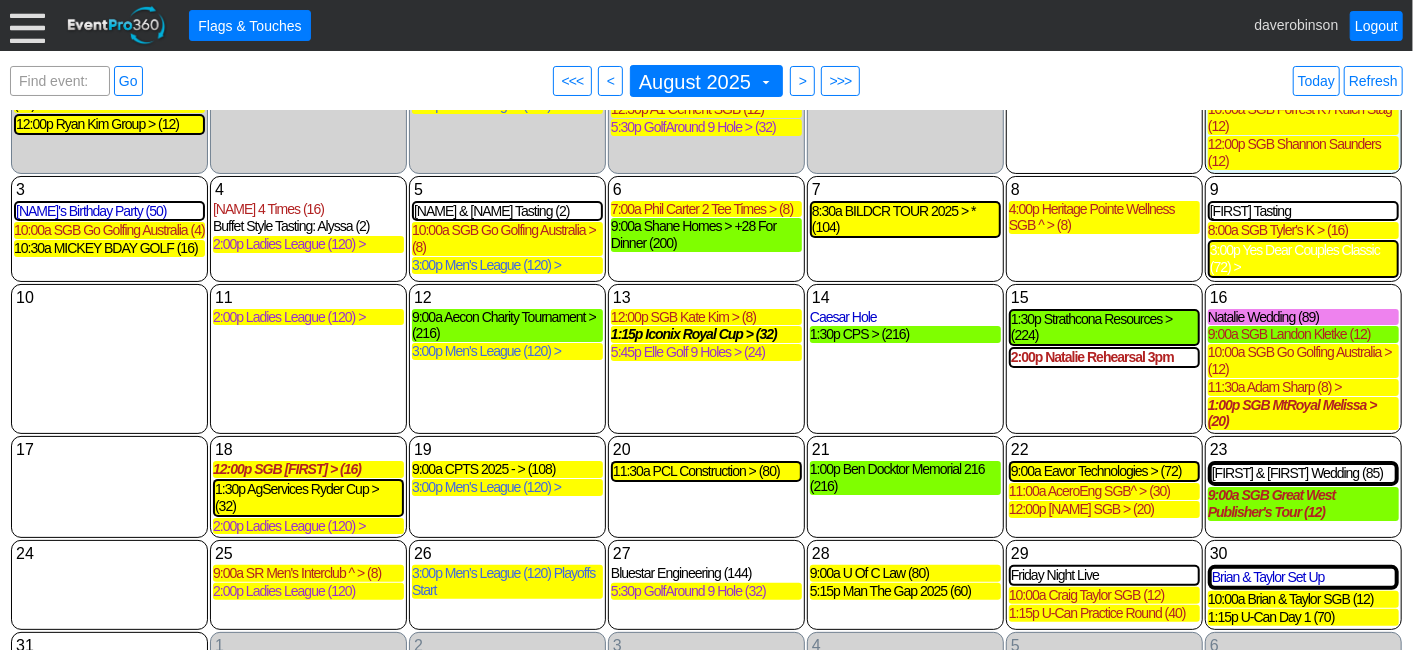 scroll, scrollTop: 131, scrollLeft: 0, axis: vertical 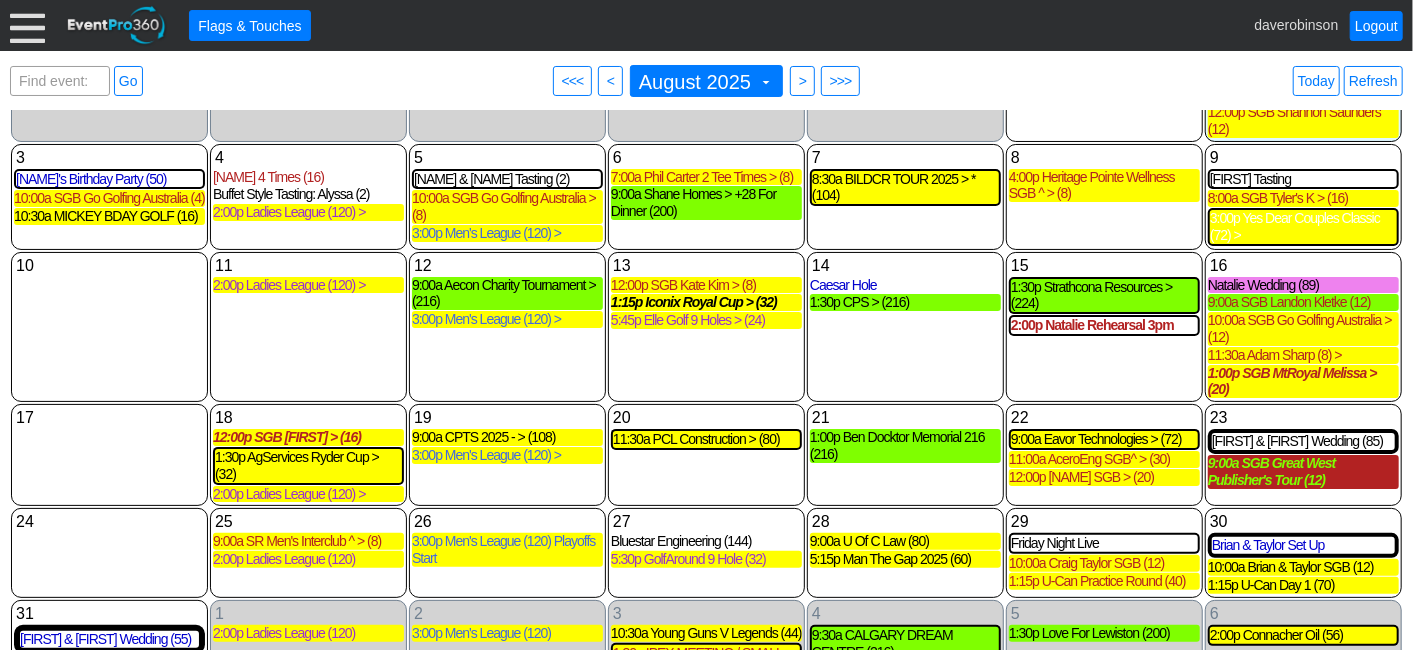 click on "9:00a SGB Great West Publisher's Tour (12)" at bounding box center (1303, 472) 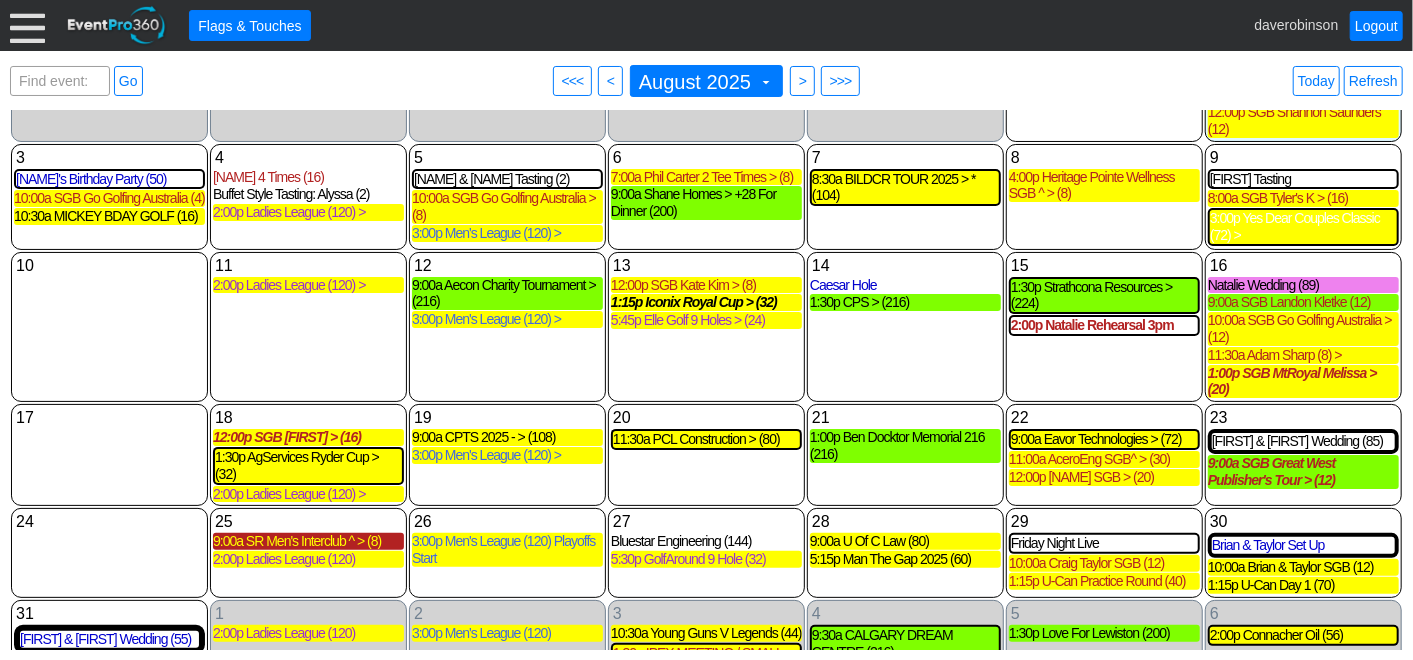 click on "9:00a SR Men's Interclub ^ > (8)" at bounding box center [308, 541] 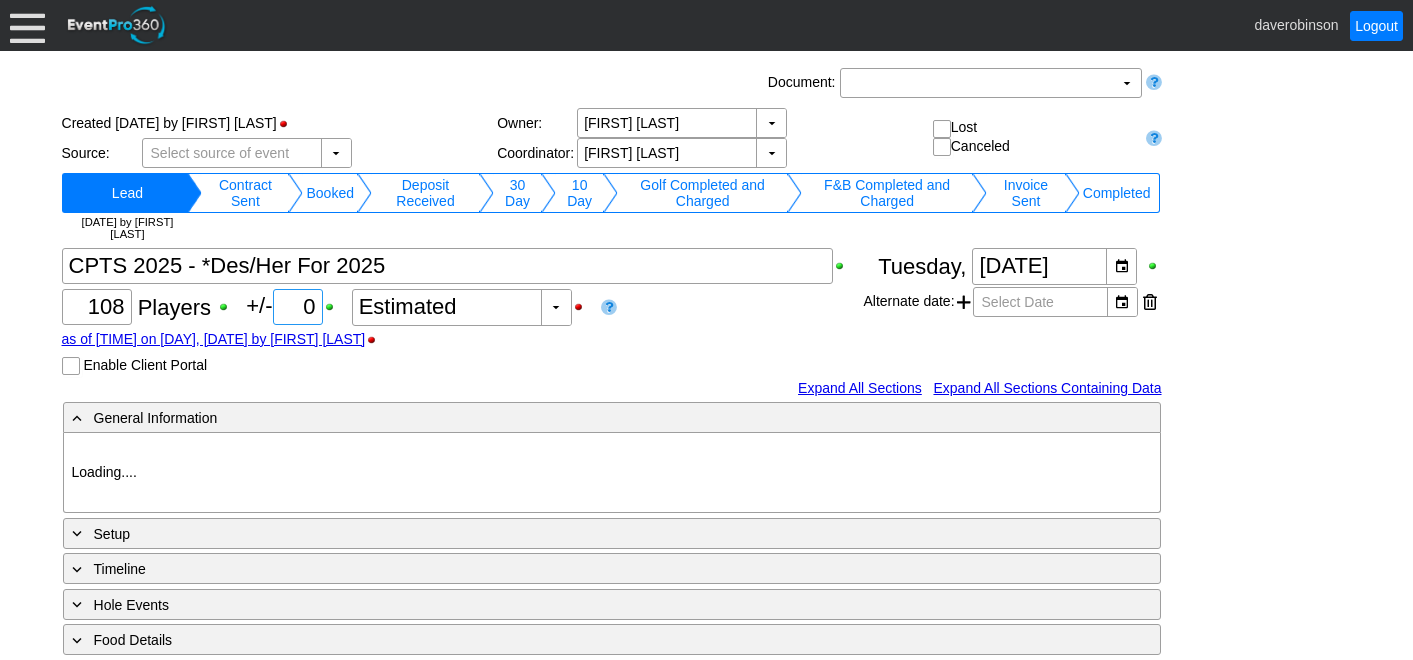 scroll, scrollTop: 0, scrollLeft: 0, axis: both 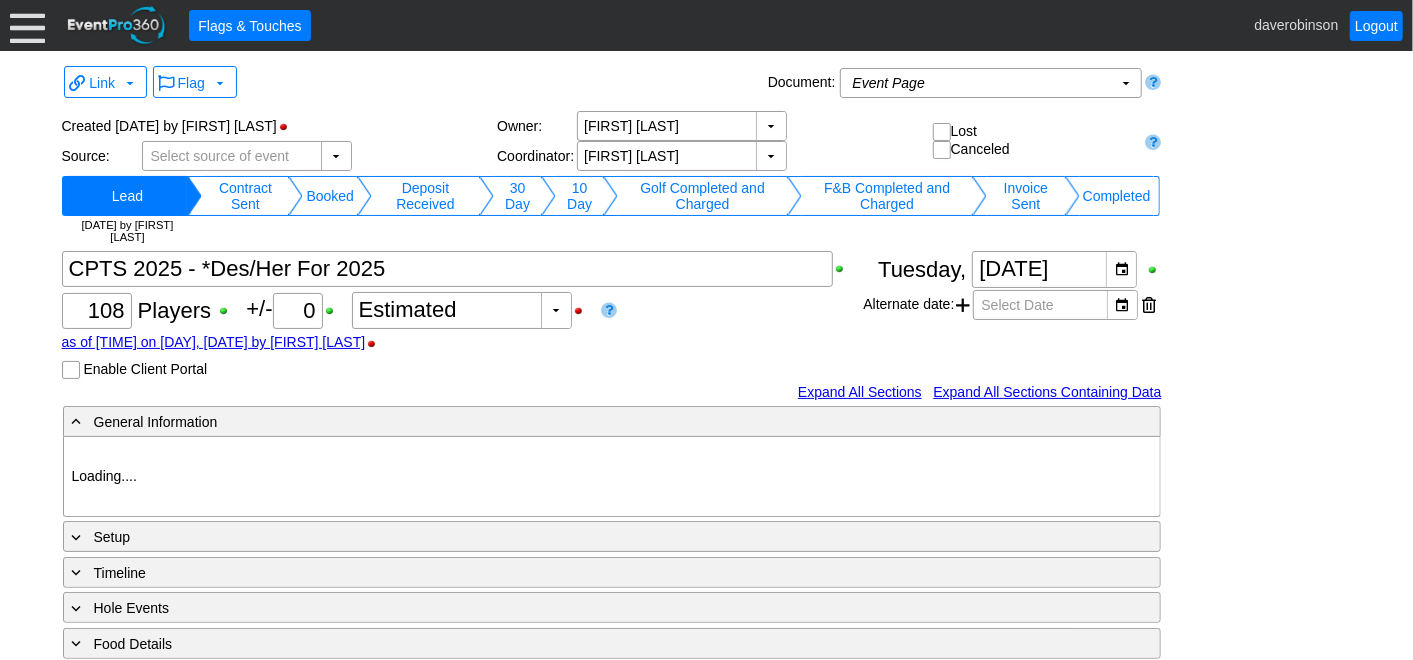 type on "Heritage Pointe Golf Club" 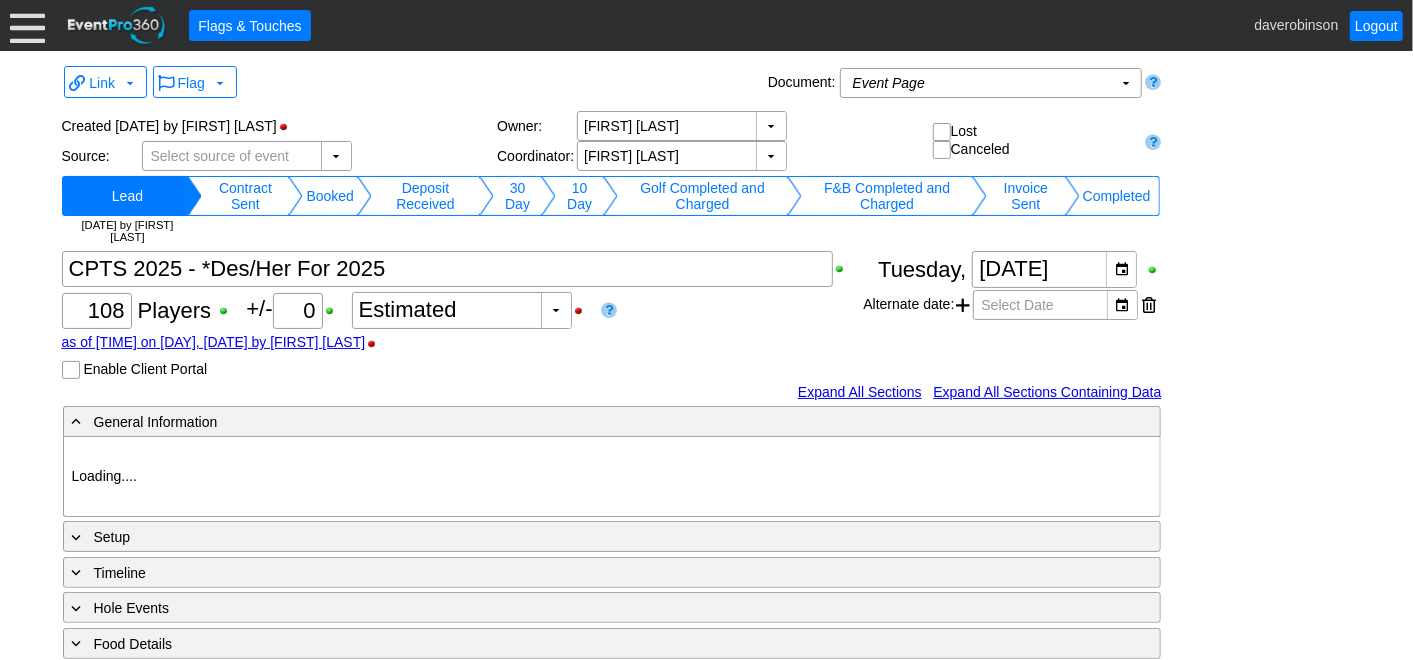 type on "Scramble" 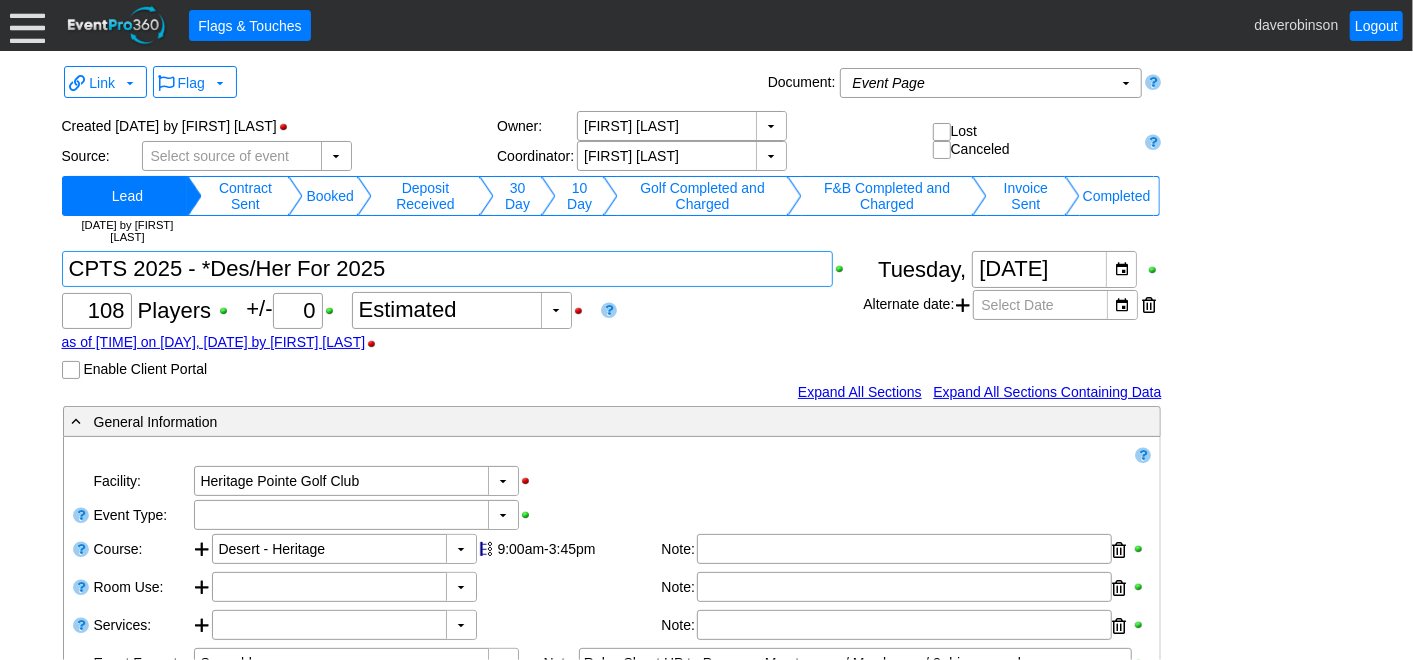 drag, startPoint x: 198, startPoint y: 266, endPoint x: 454, endPoint y: 271, distance: 256.04883 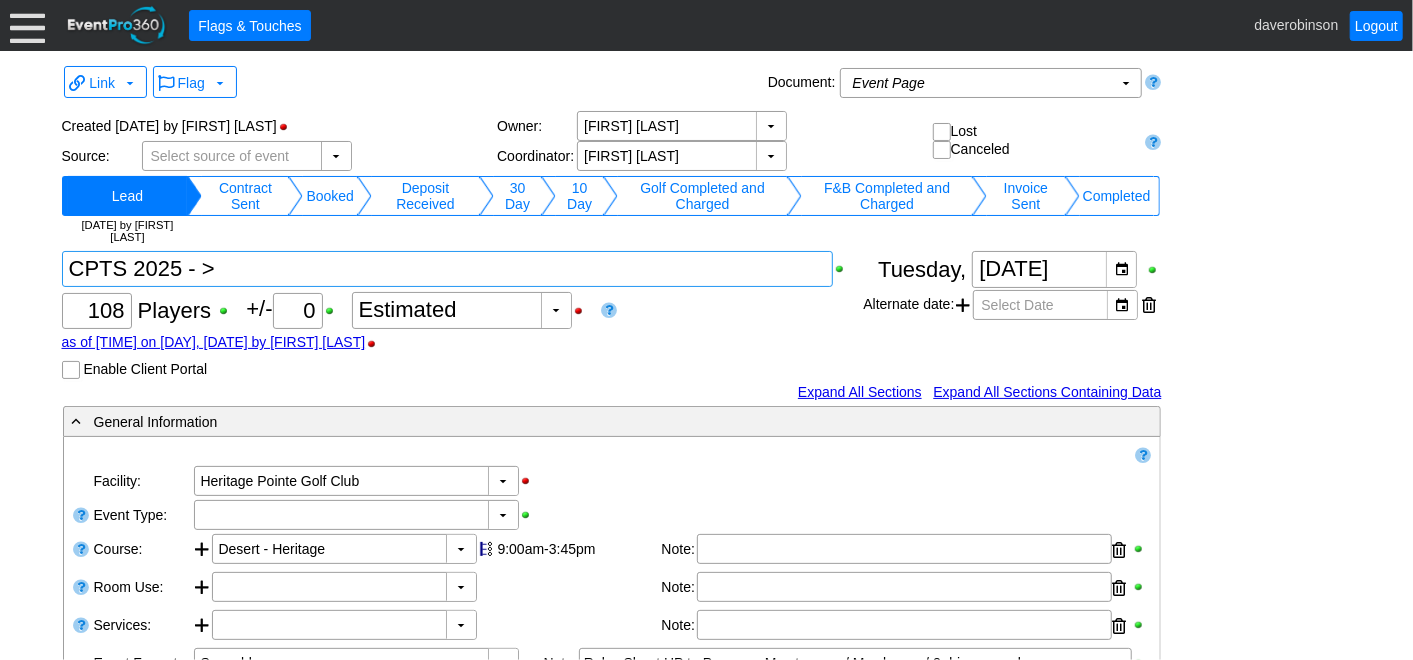 type on "CPTS 2025 - >" 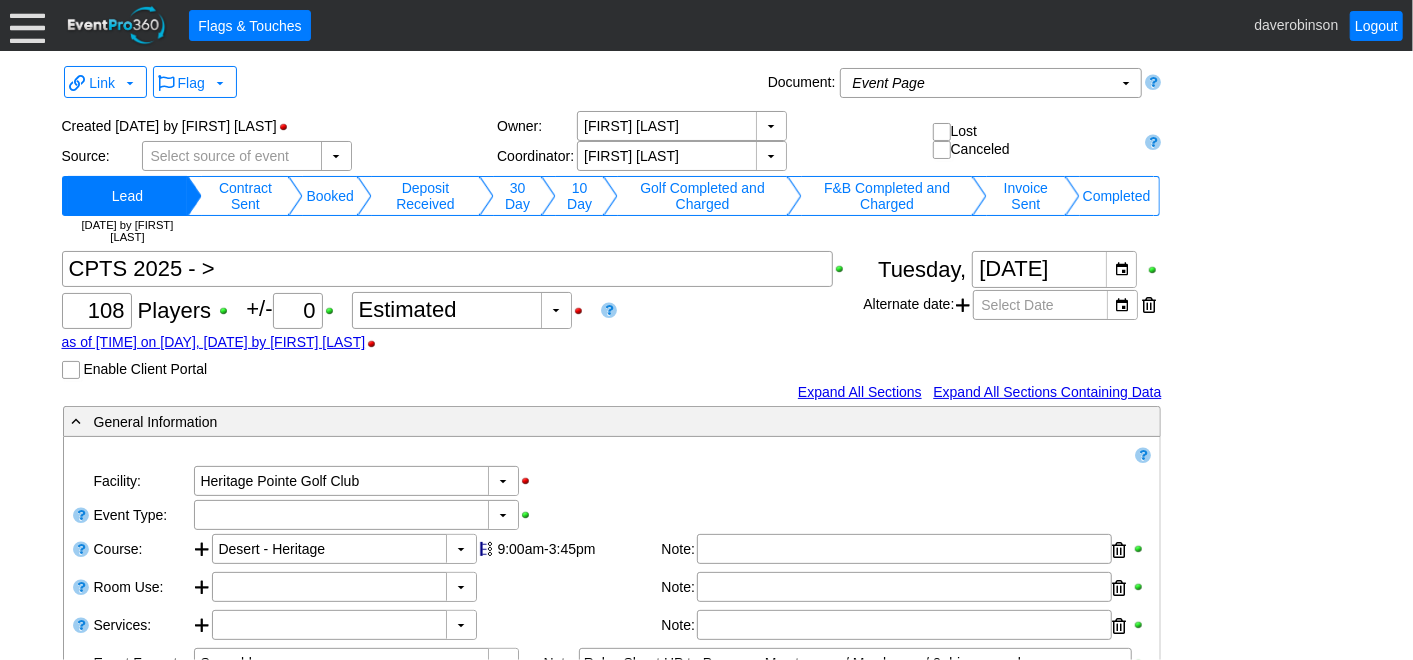 click on "as of 10:06 AM on Thursday, 5/15/2025 by AdamBayne" at bounding box center (463, 342) 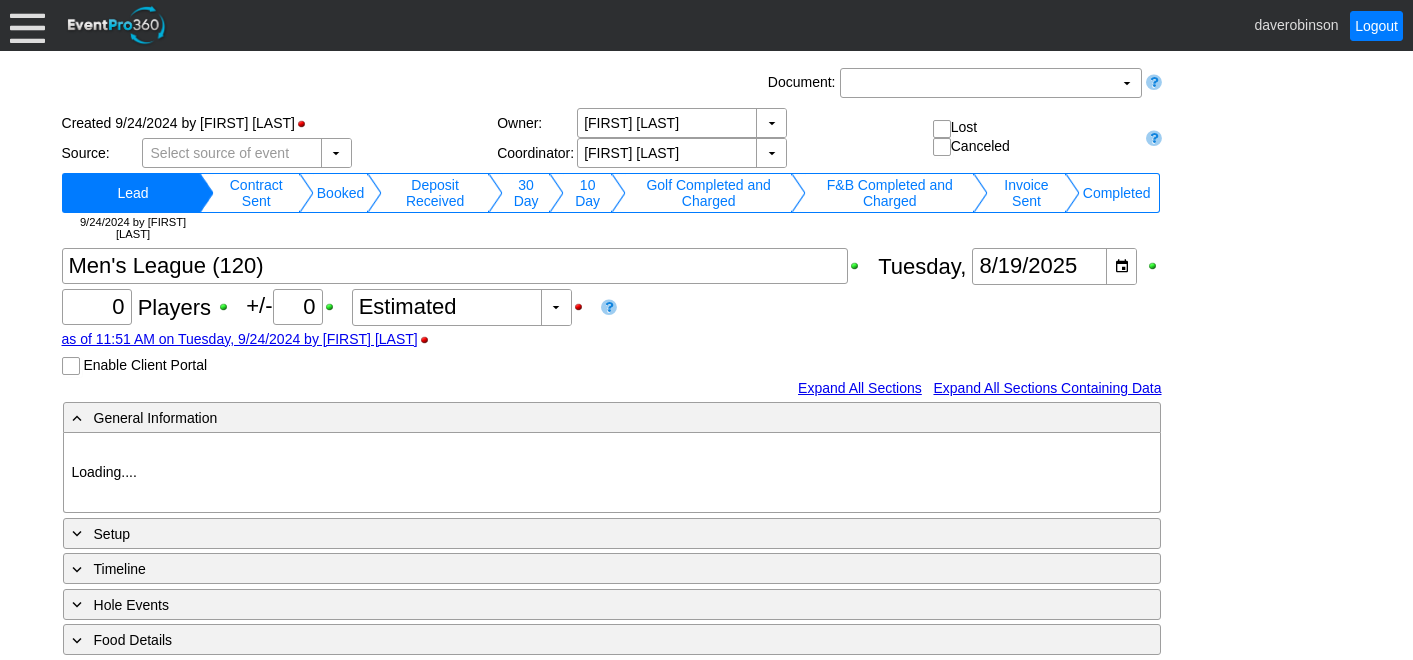 scroll, scrollTop: 0, scrollLeft: 0, axis: both 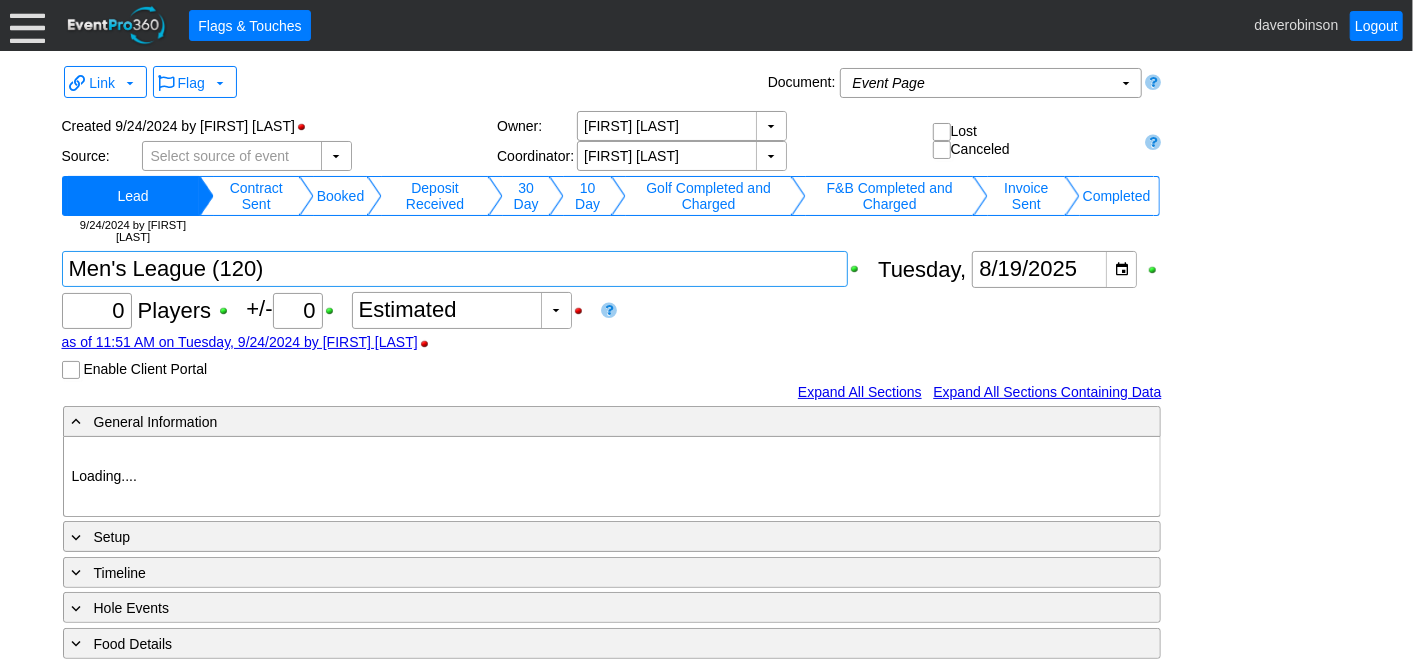 click at bounding box center [455, 269] 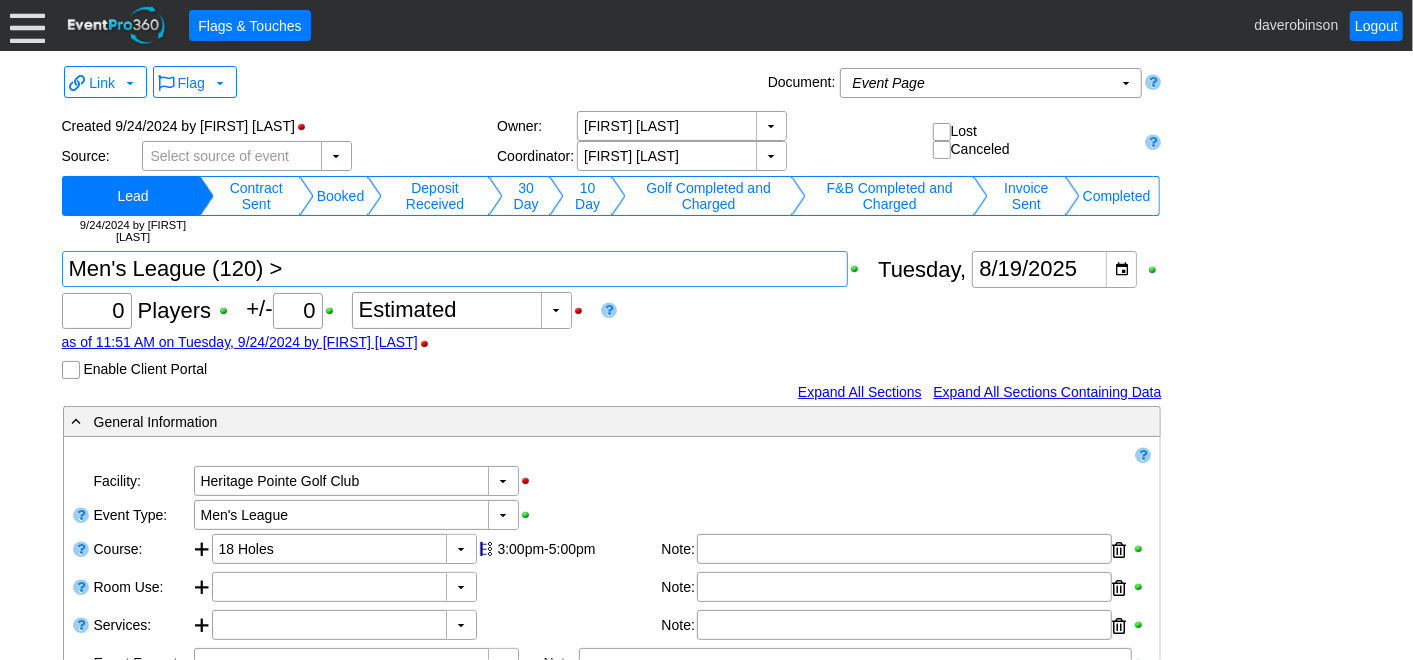 scroll, scrollTop: 0, scrollLeft: 0, axis: both 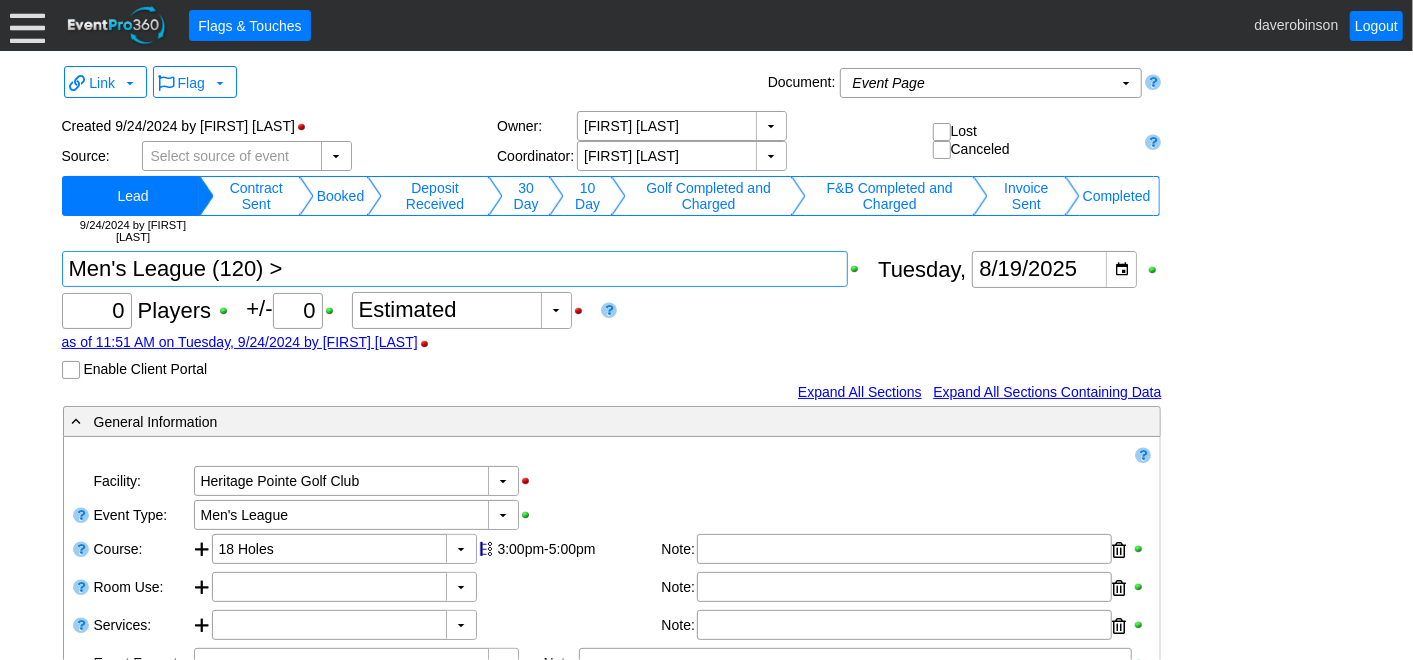 type on "Men's League (120) >" 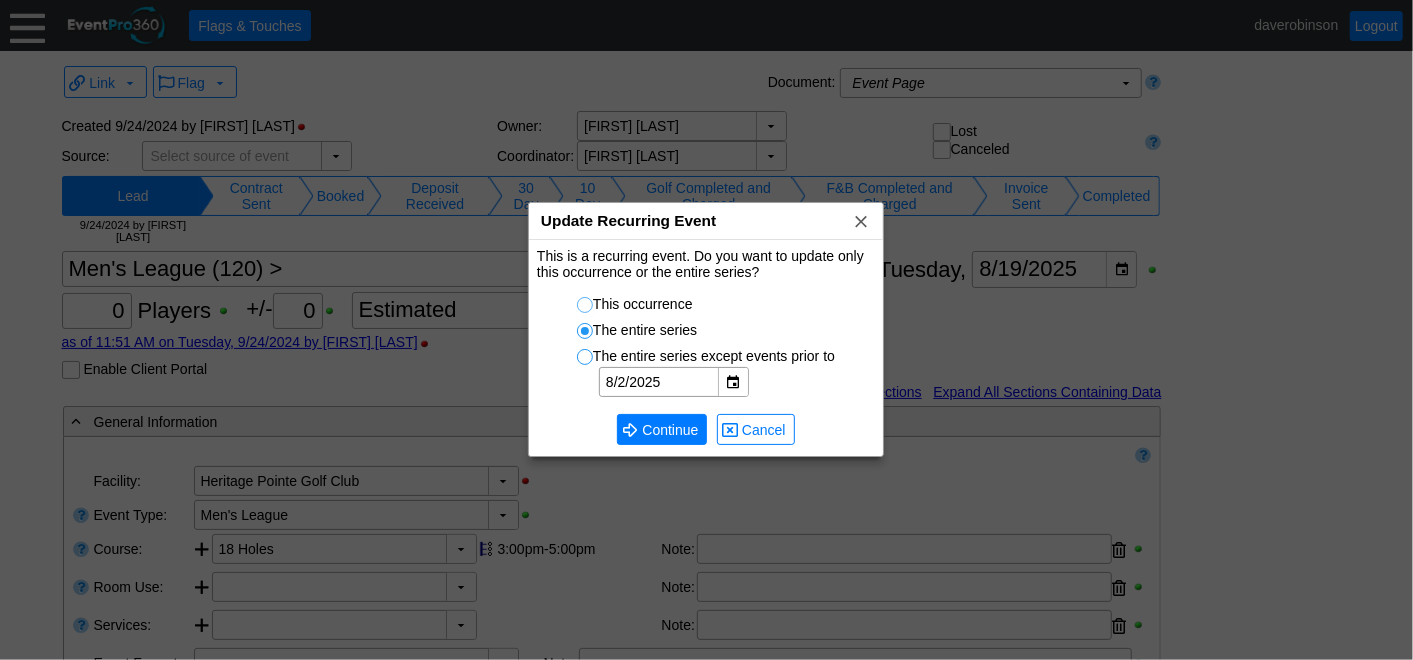 click on "This occurrence" at bounding box center (588, 308) 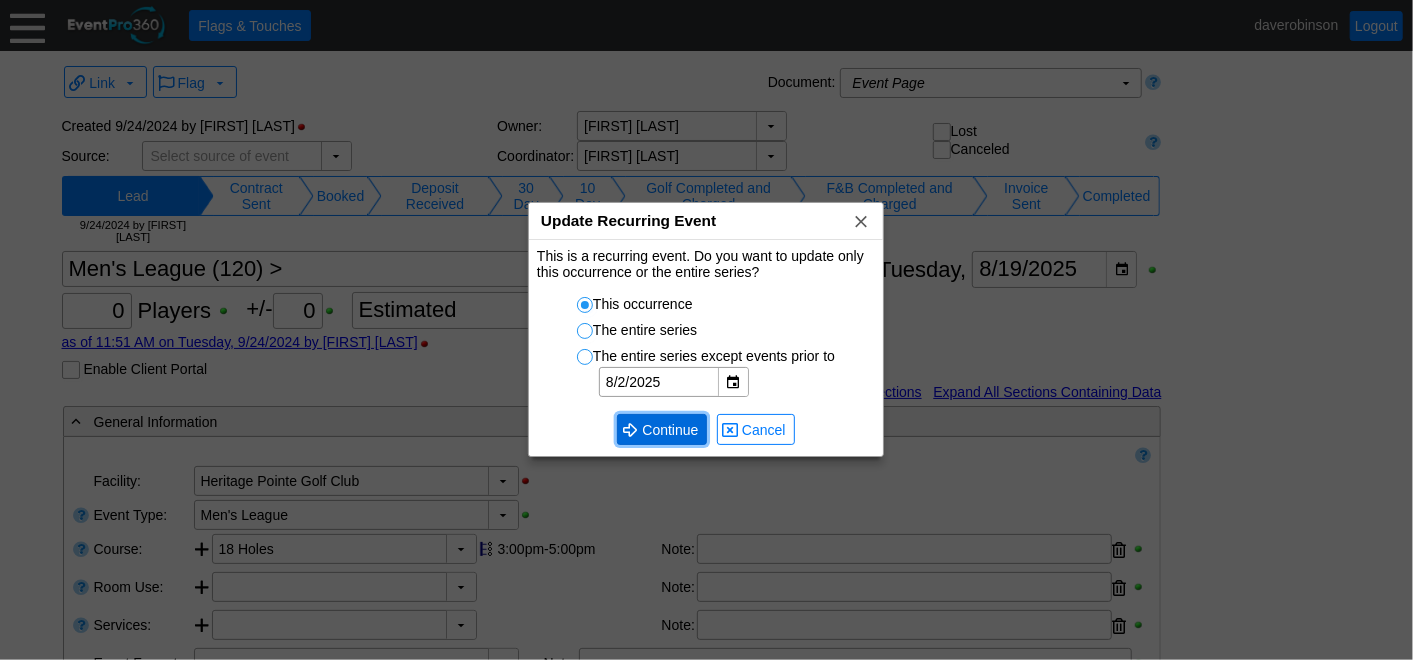 click on "Continue" at bounding box center [670, 430] 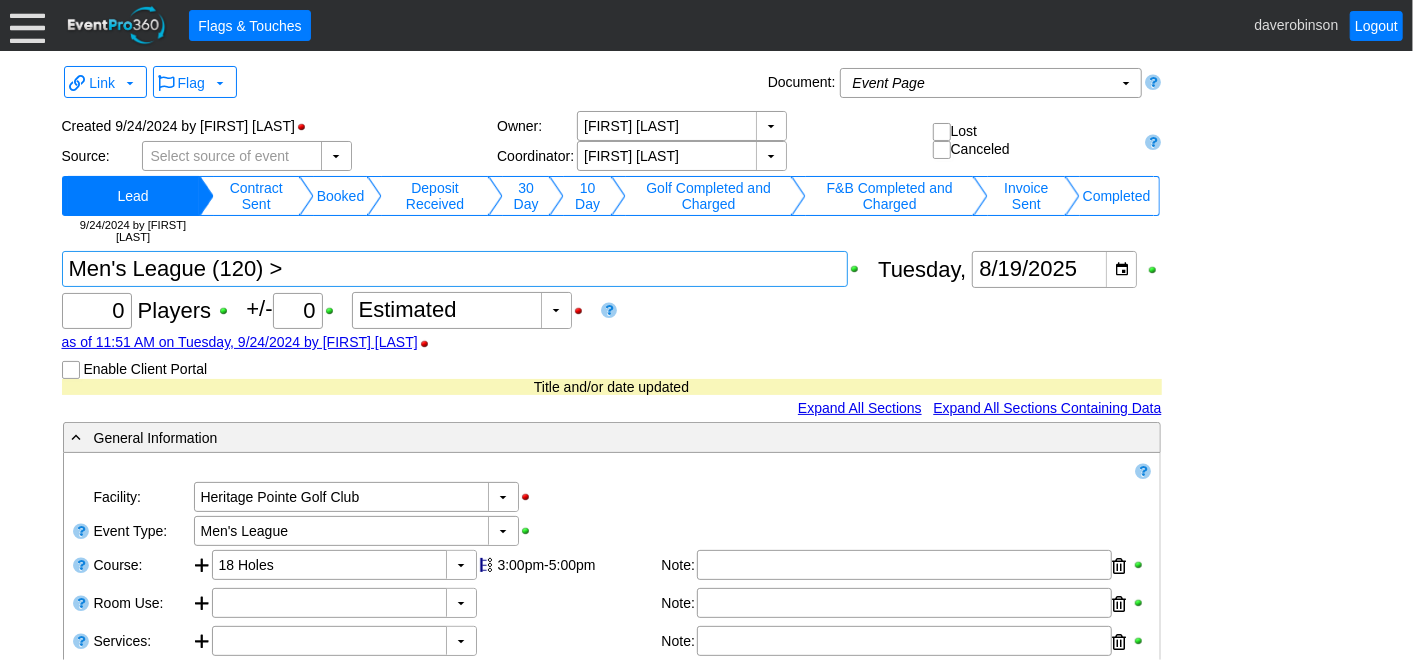 scroll, scrollTop: 111, scrollLeft: 0, axis: vertical 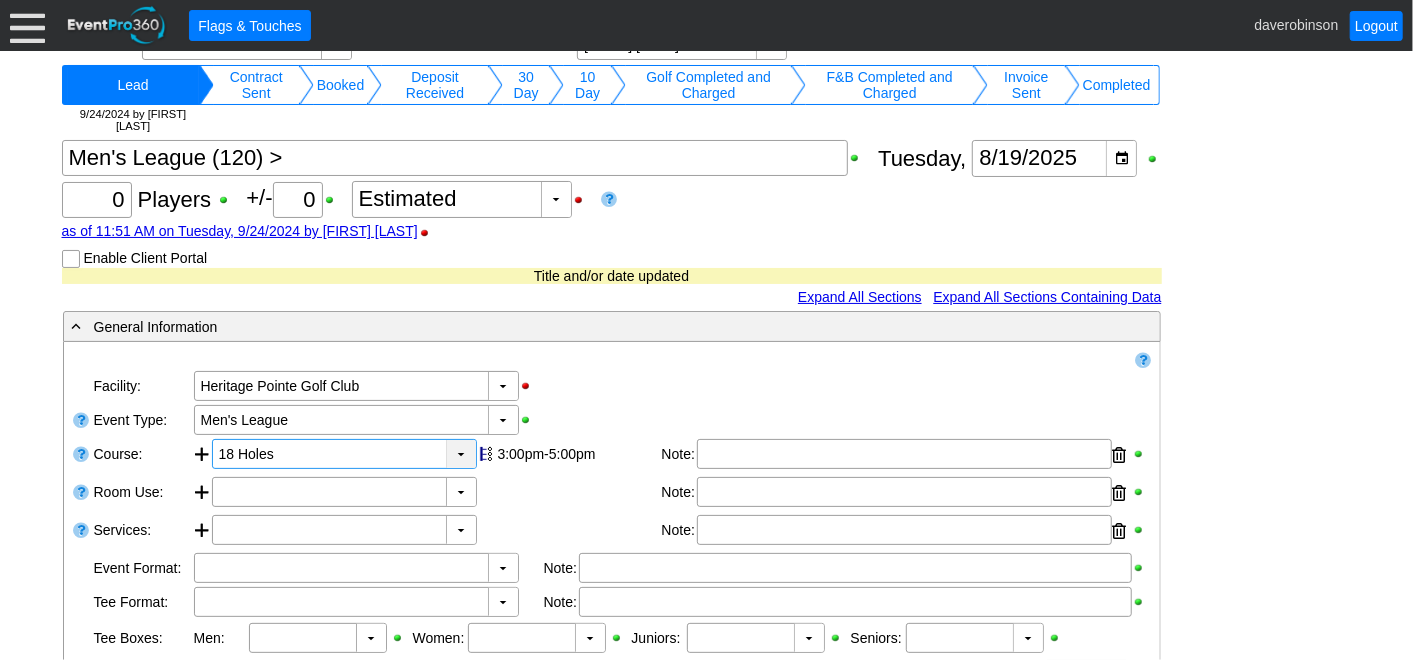 click on "▼" at bounding box center [461, 454] 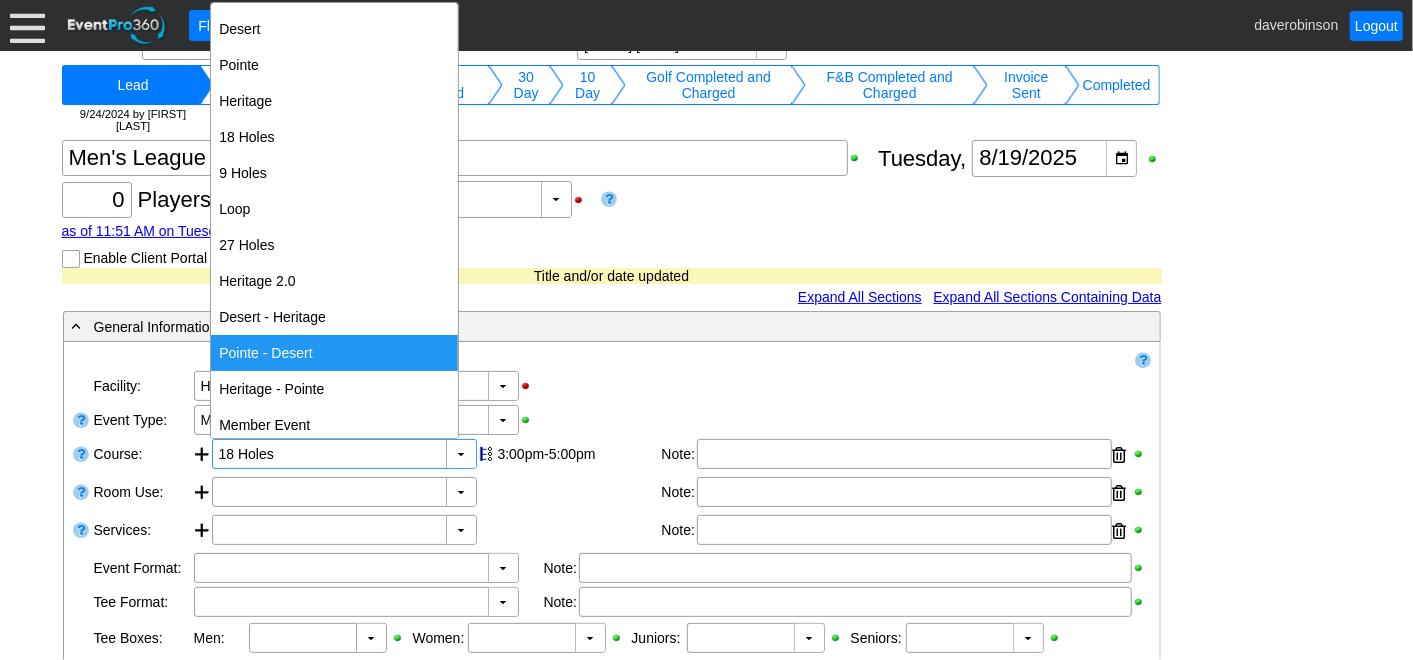 click on "Pointe - Desert" at bounding box center (334, 353) 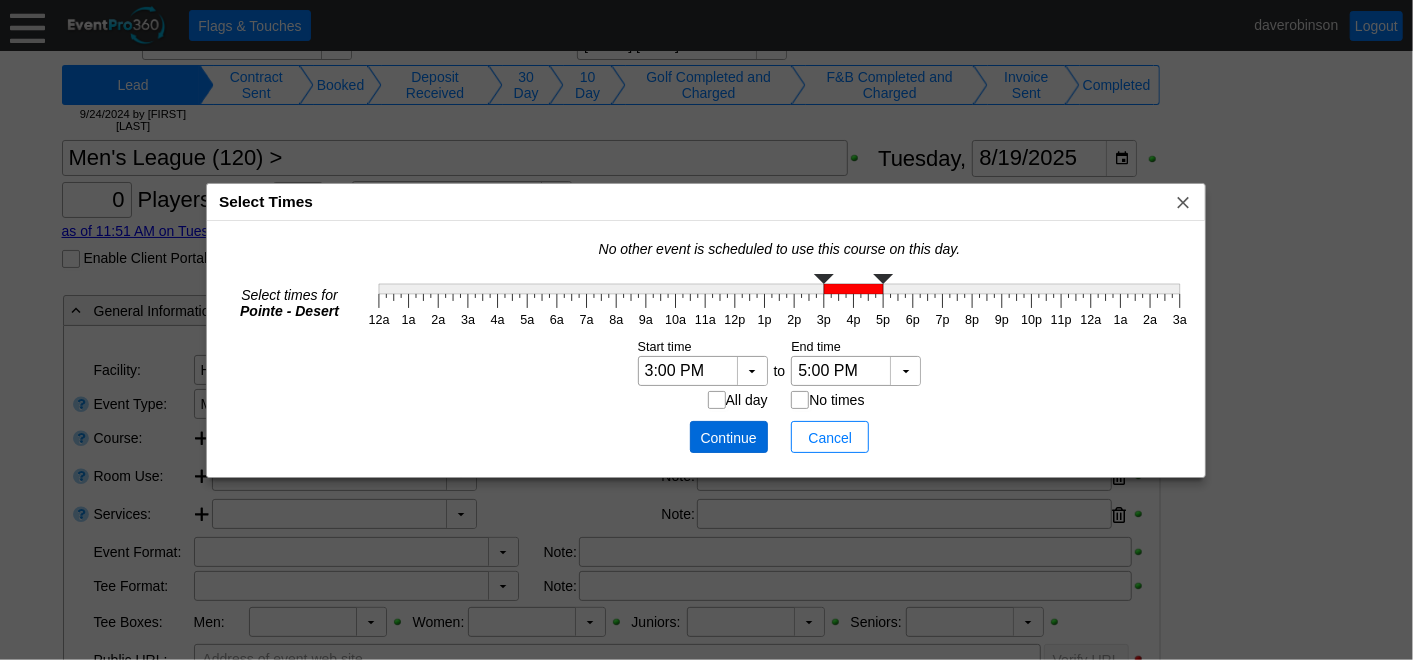 click on "Continue" at bounding box center [729, 438] 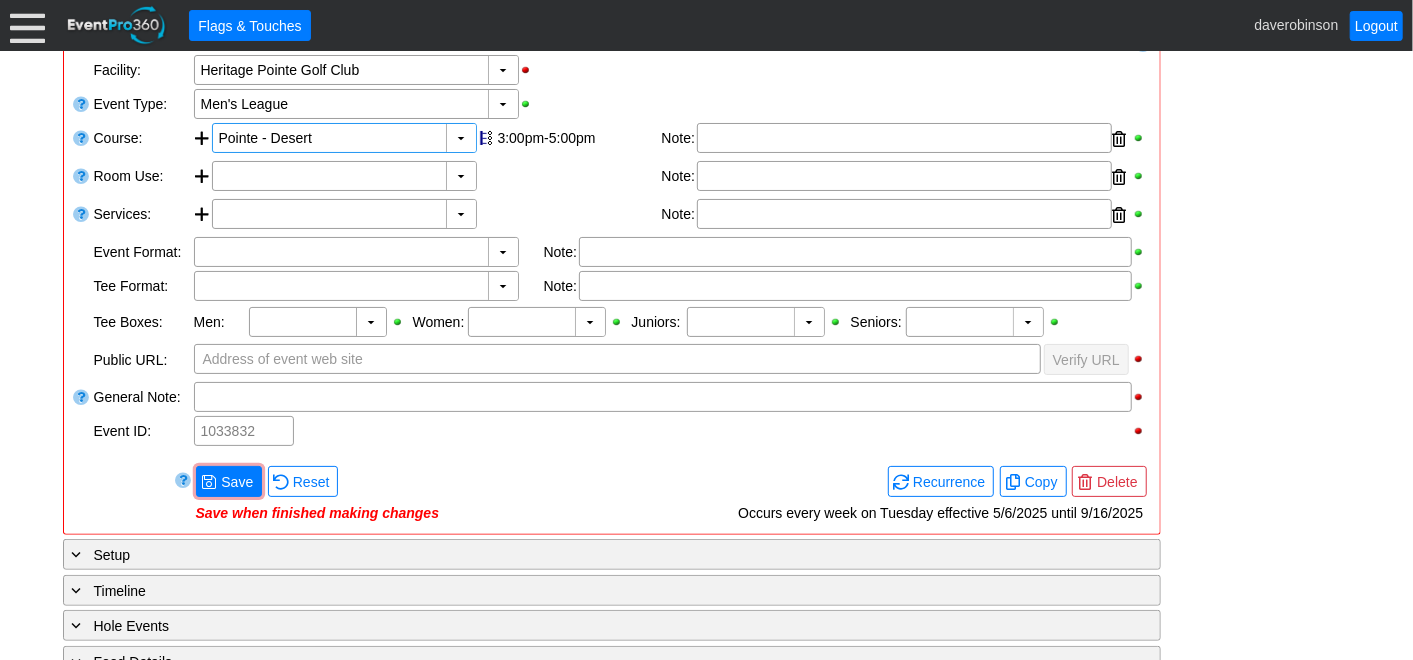 scroll, scrollTop: 444, scrollLeft: 0, axis: vertical 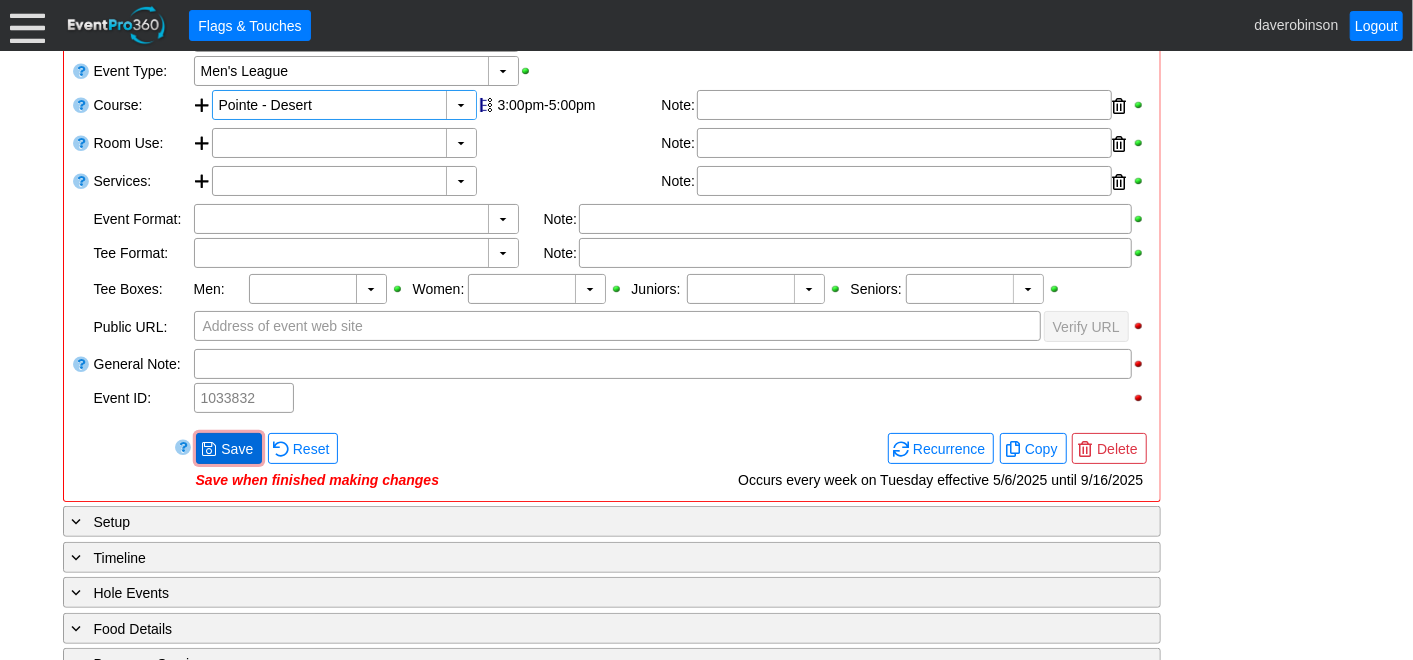 click on "Save" at bounding box center [237, 449] 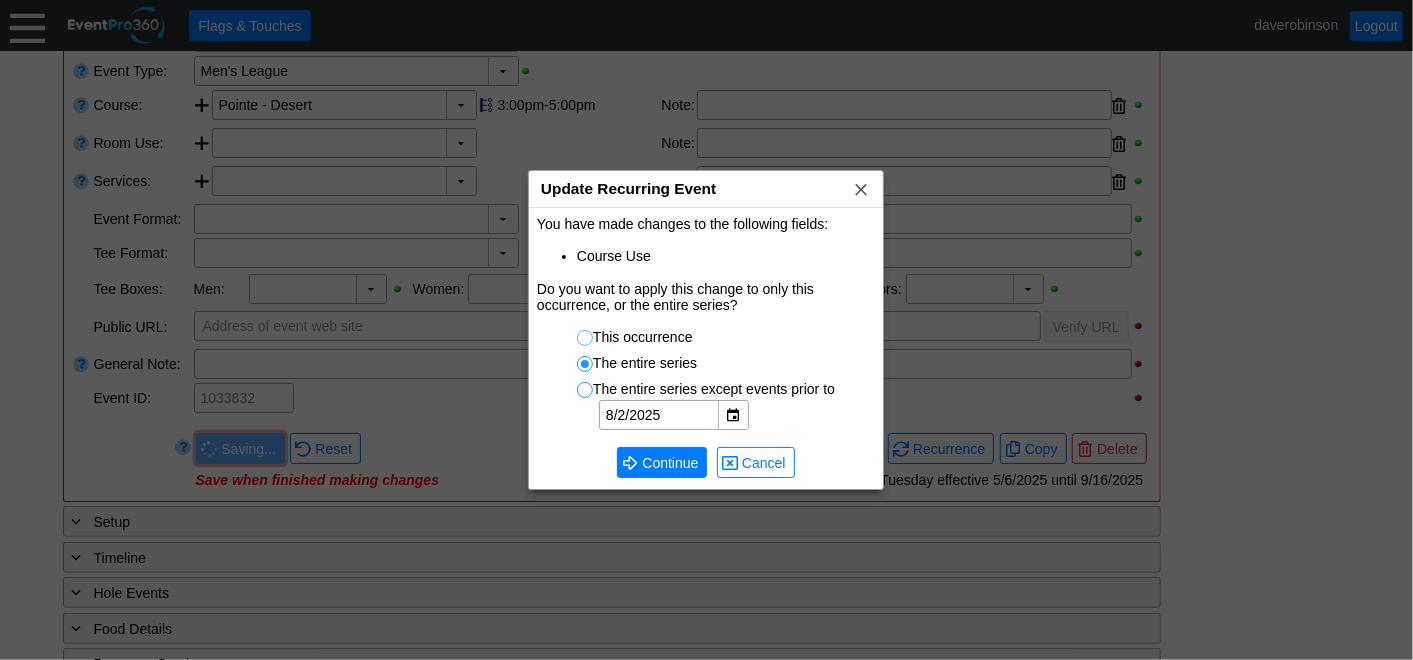 click on "This occurrence" at bounding box center (588, 341) 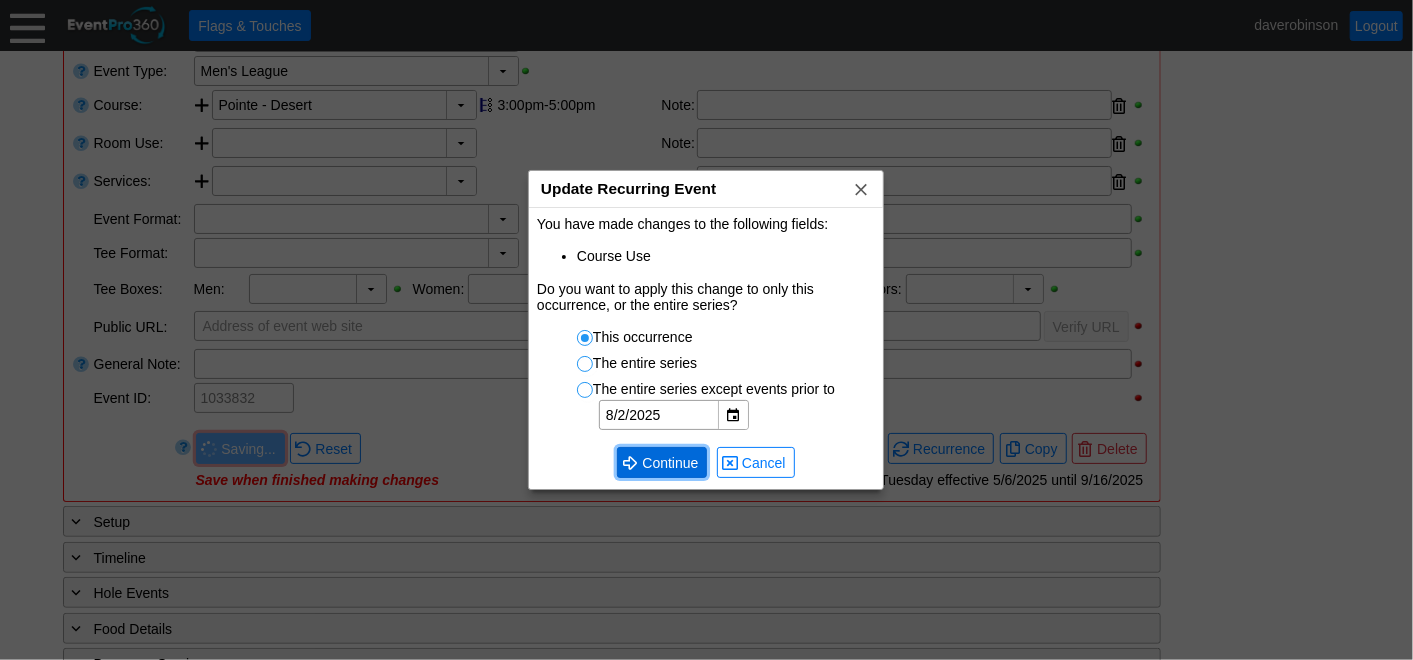 click on "●
Continue" at bounding box center (662, 462) 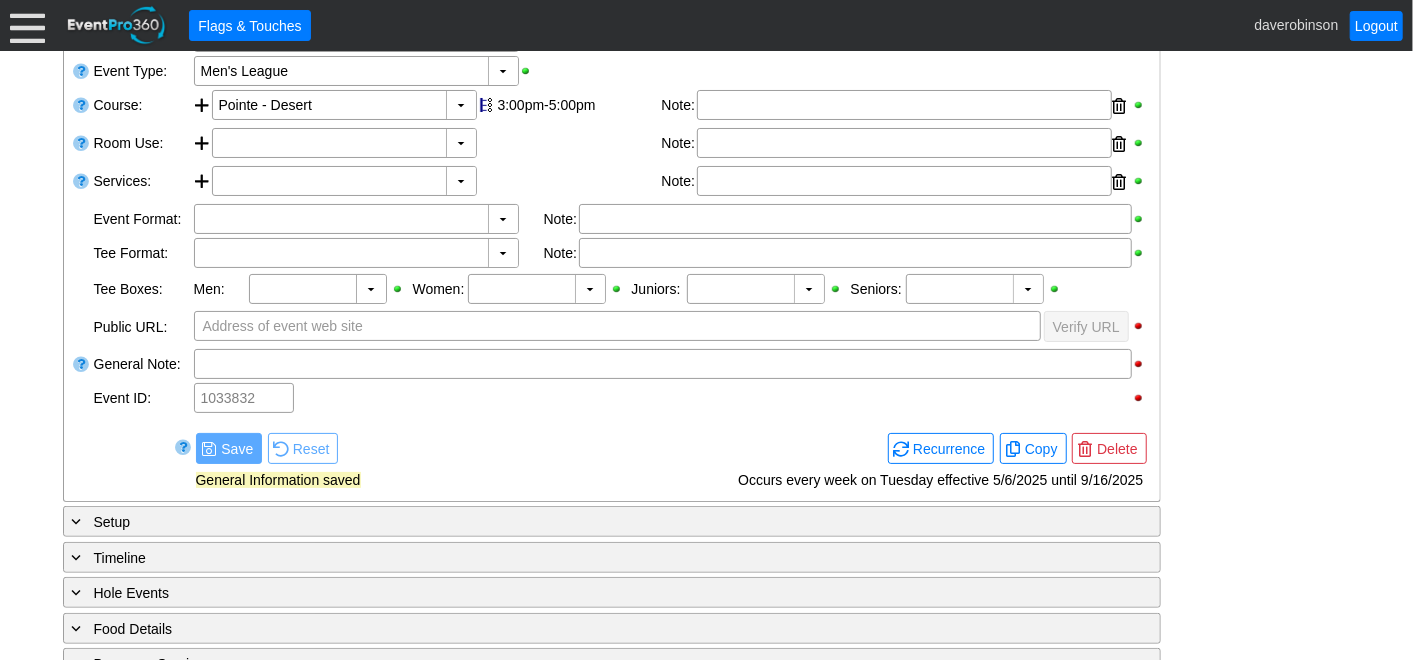 click on "- General Information
▼
Loading....
Remove all highlights
Facility:
▼ Χ Heritage Pointe Golf Club
Event Type:
▼ Χ Men's League
Course:
▼ Χ Pointe - Desert
3:00pm-5:00pm
Select time" at bounding box center (707, 427) 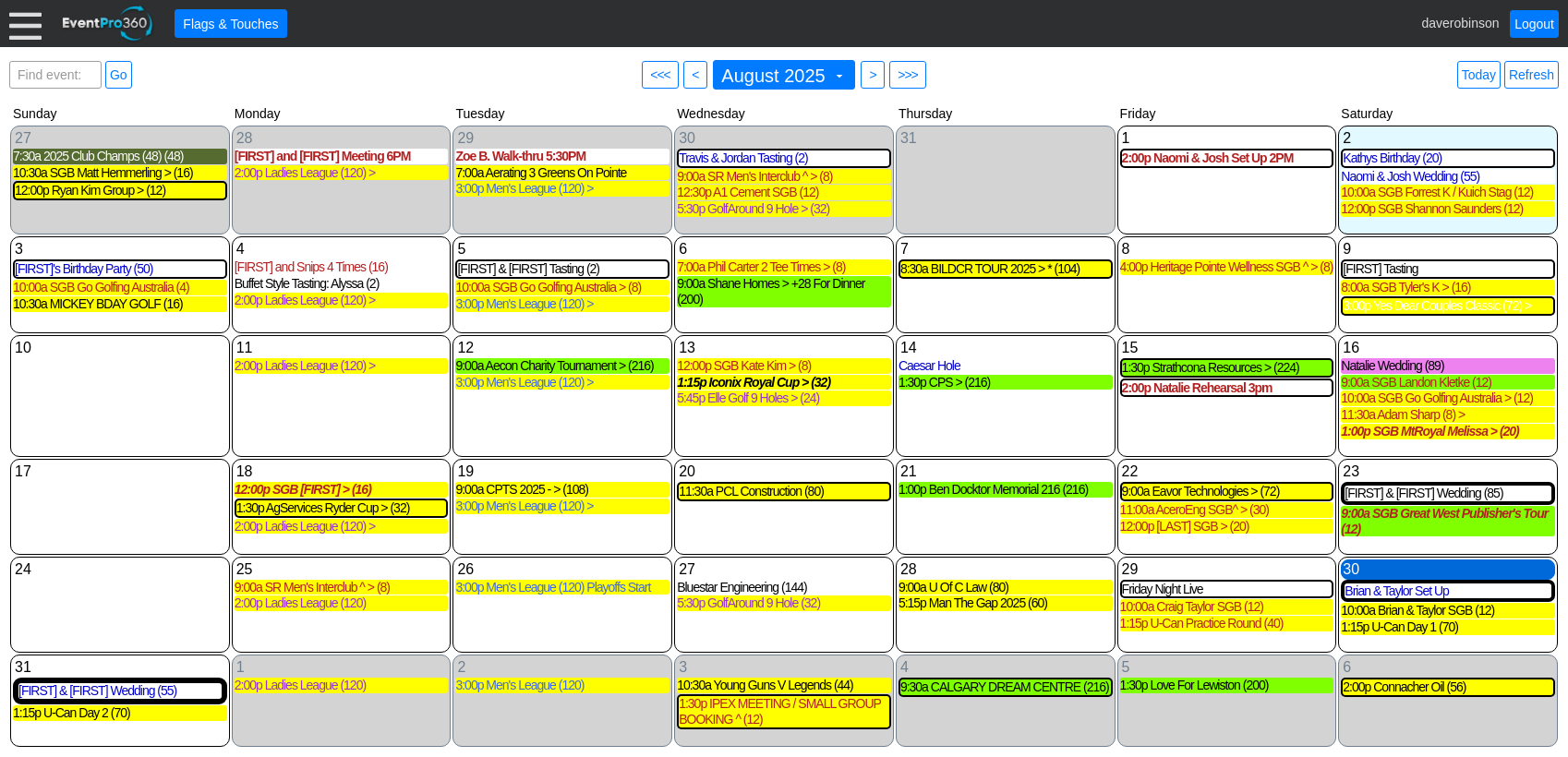 scroll, scrollTop: 0, scrollLeft: 0, axis: both 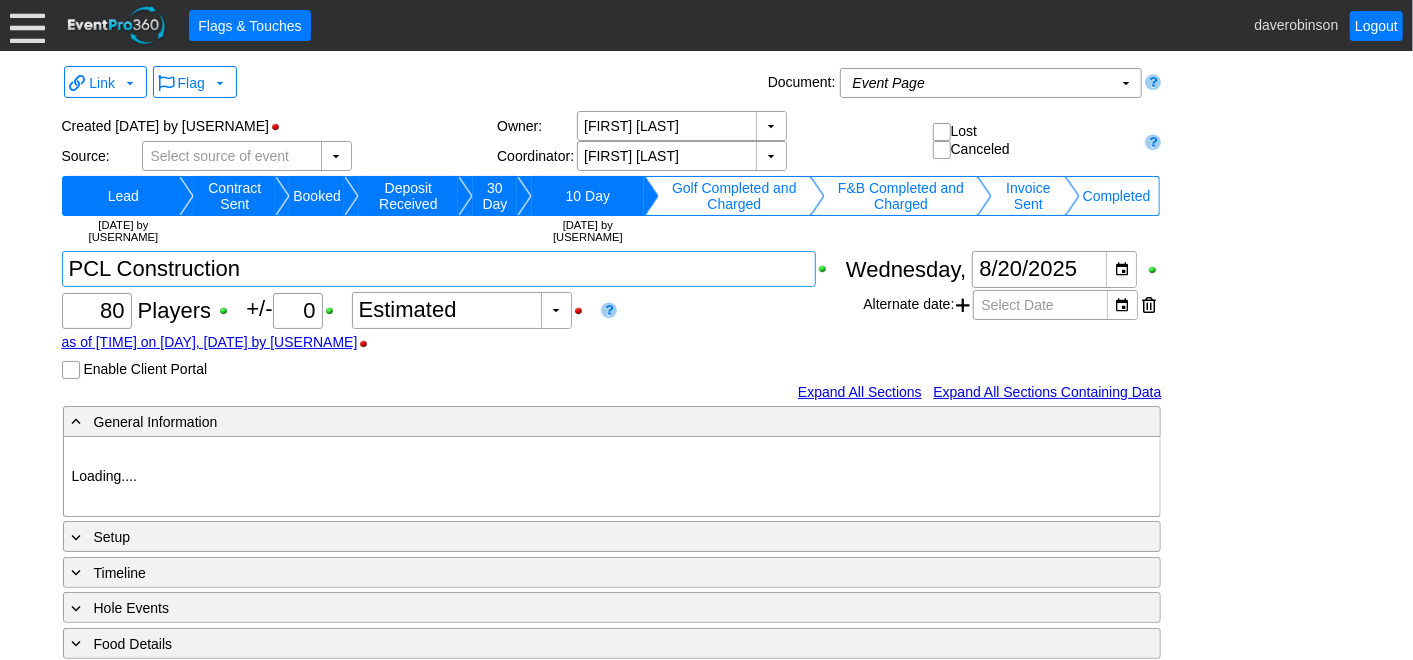 click at bounding box center (439, 269) 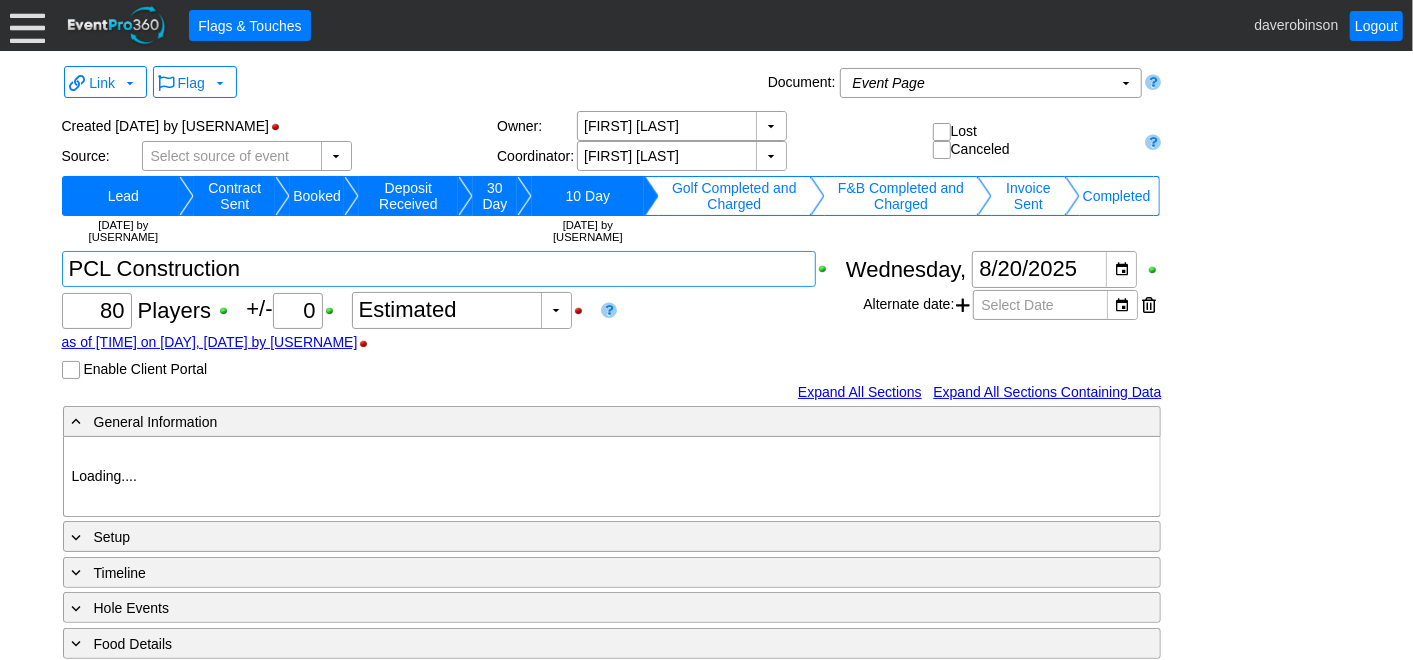 type on "PCL Construction >" 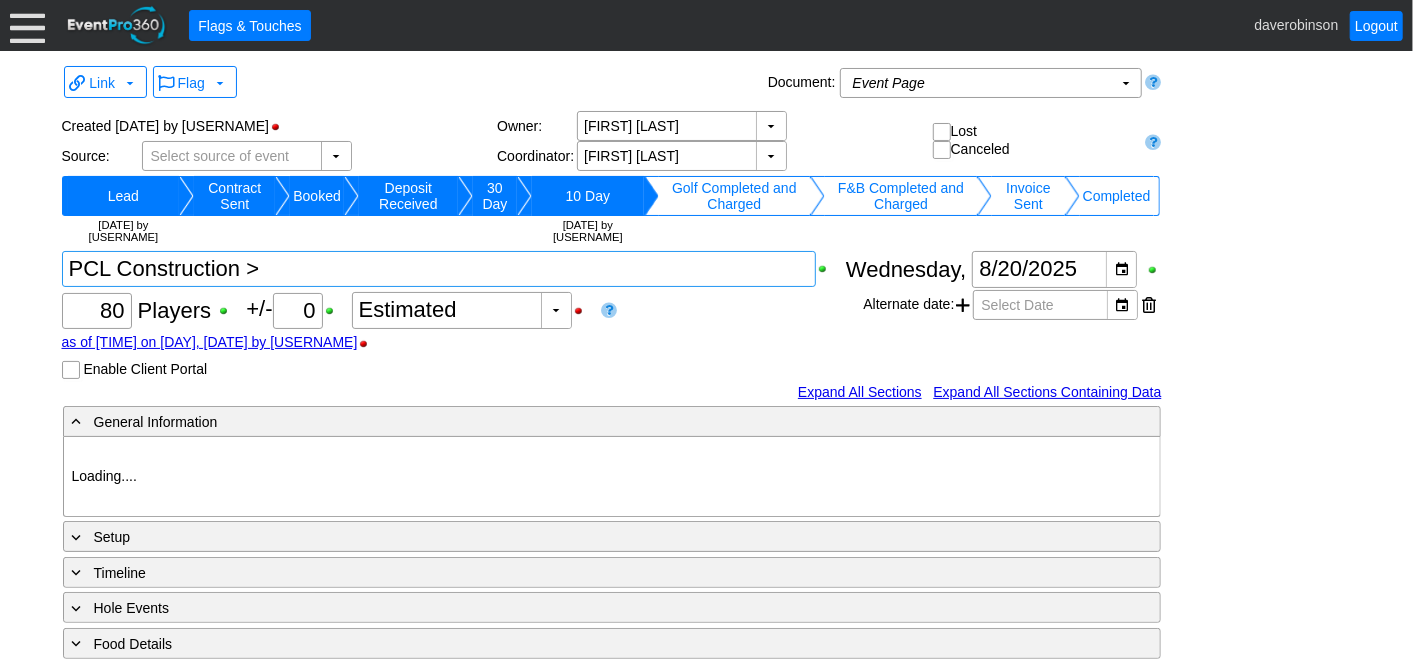 type on "Heritage Pointe Golf Club" 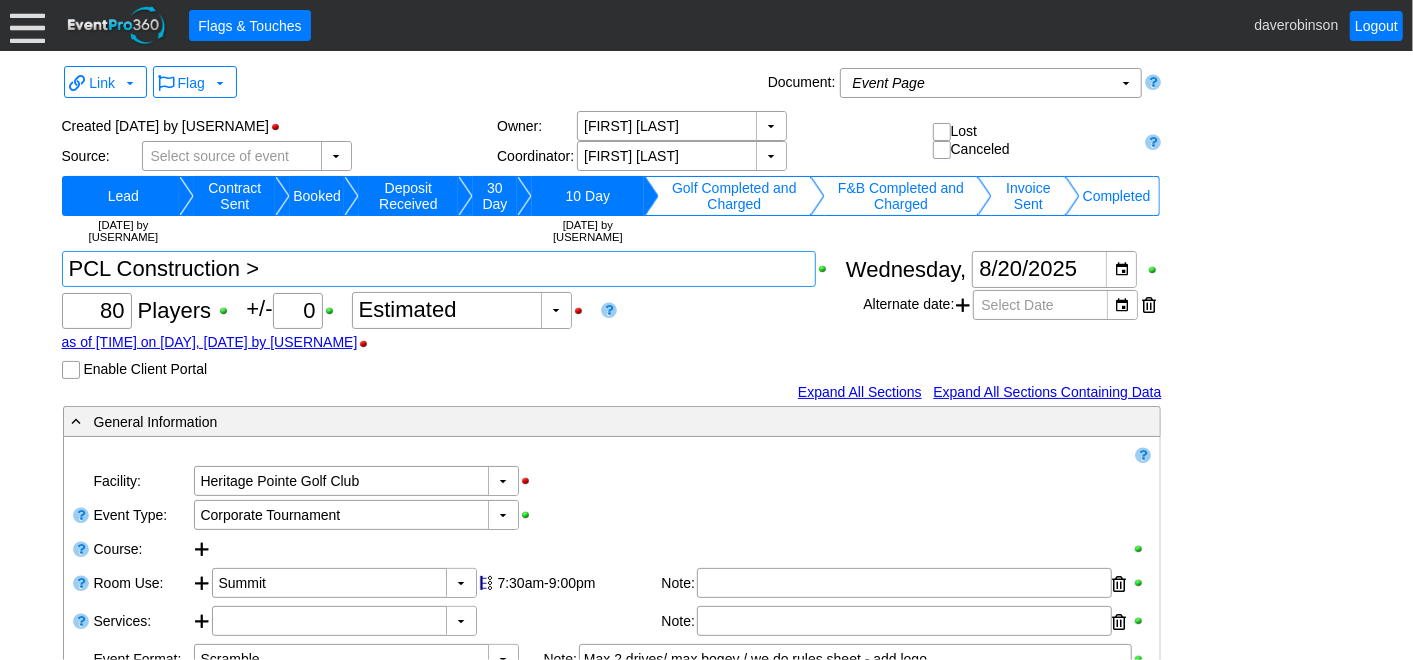 scroll, scrollTop: 0, scrollLeft: 0, axis: both 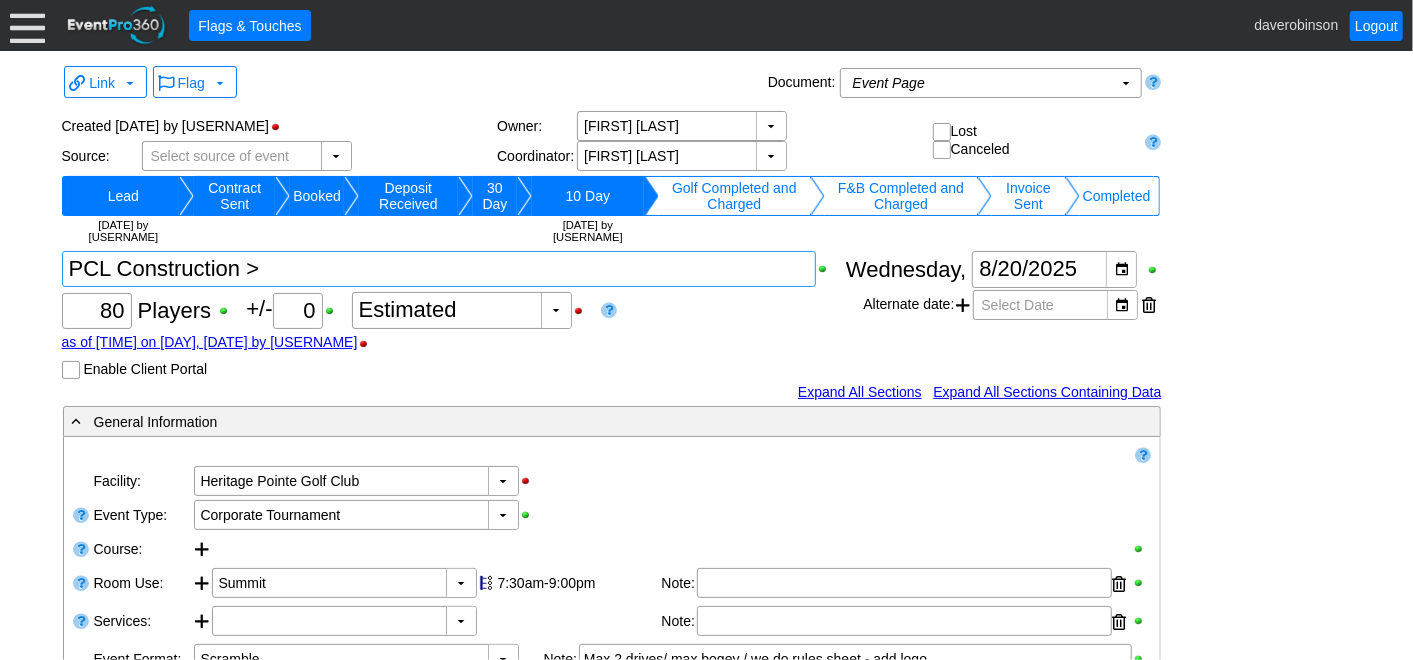 type on "PCL Construction >" 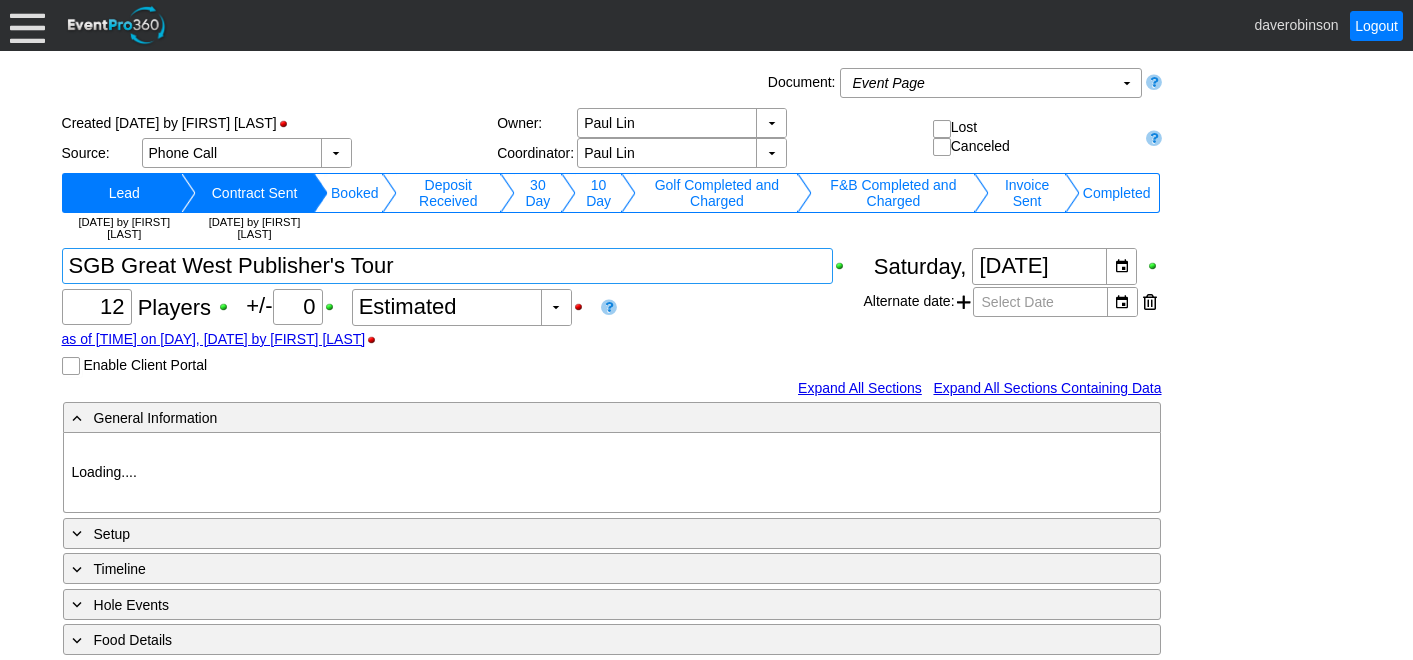 scroll, scrollTop: 0, scrollLeft: 0, axis: both 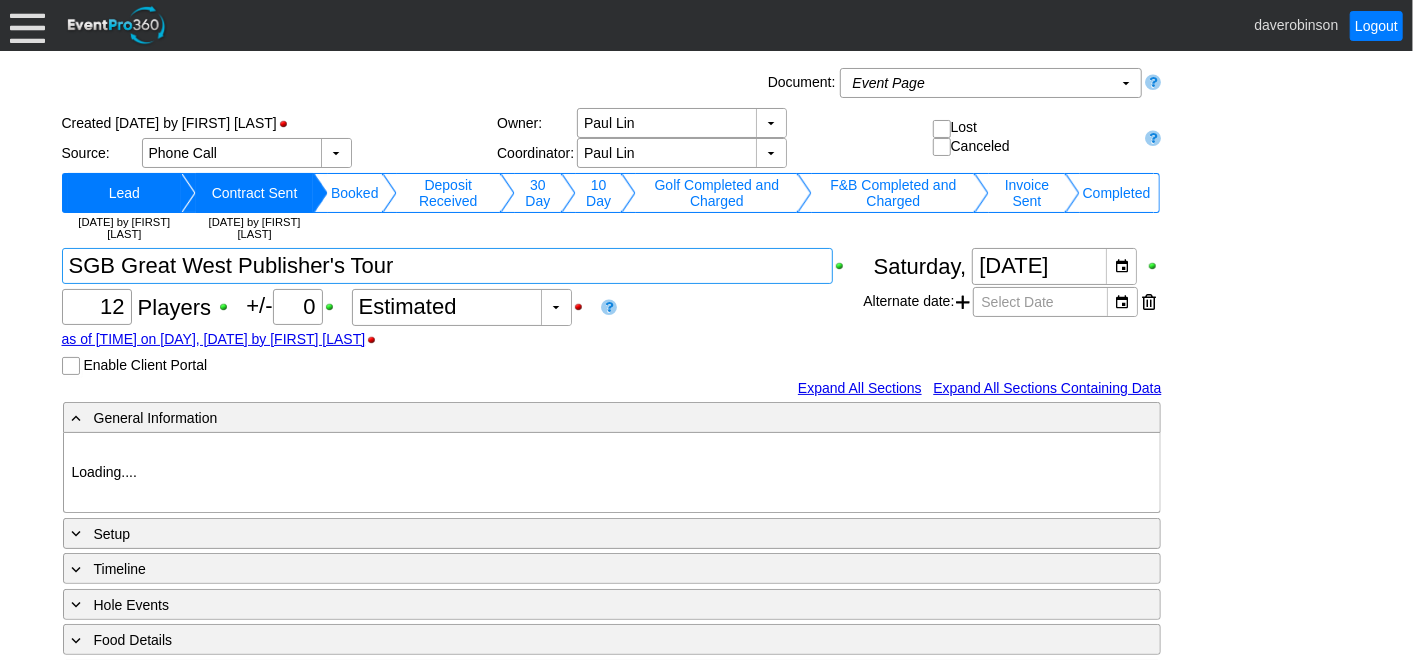 type on "Heritage Pointe Golf Club" 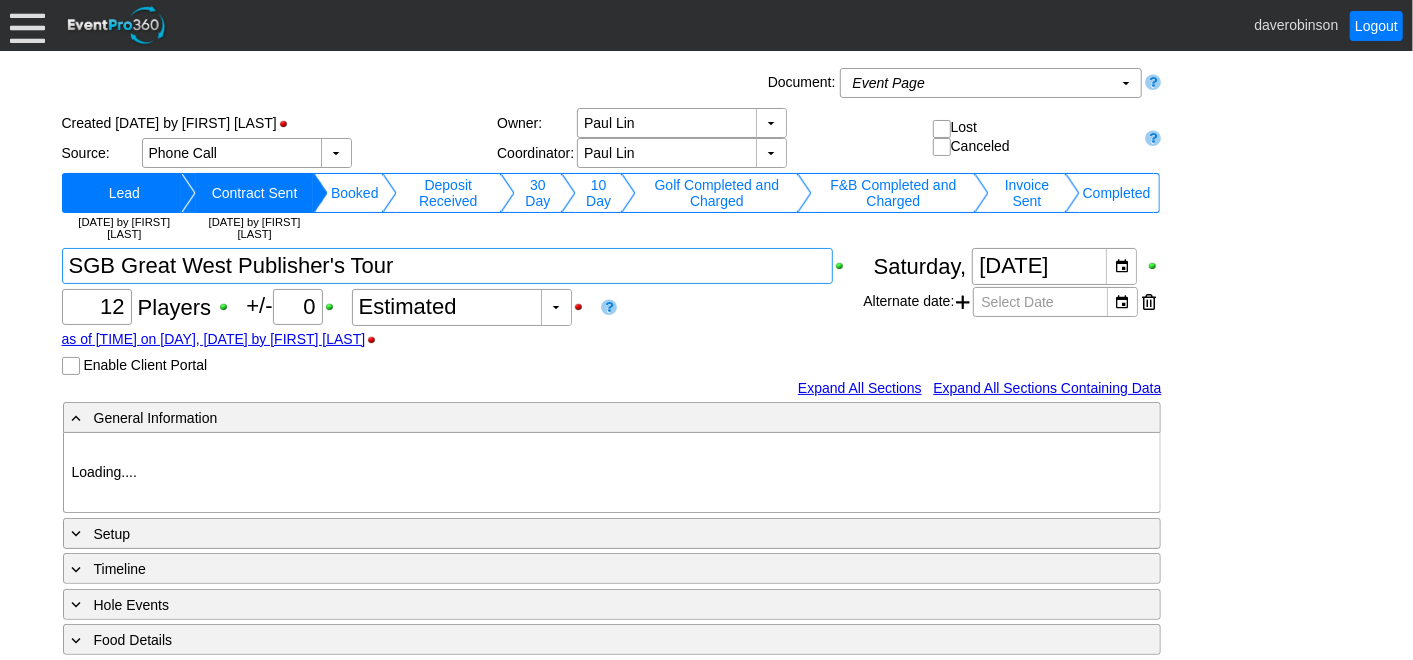 type on "Small Group Booking" 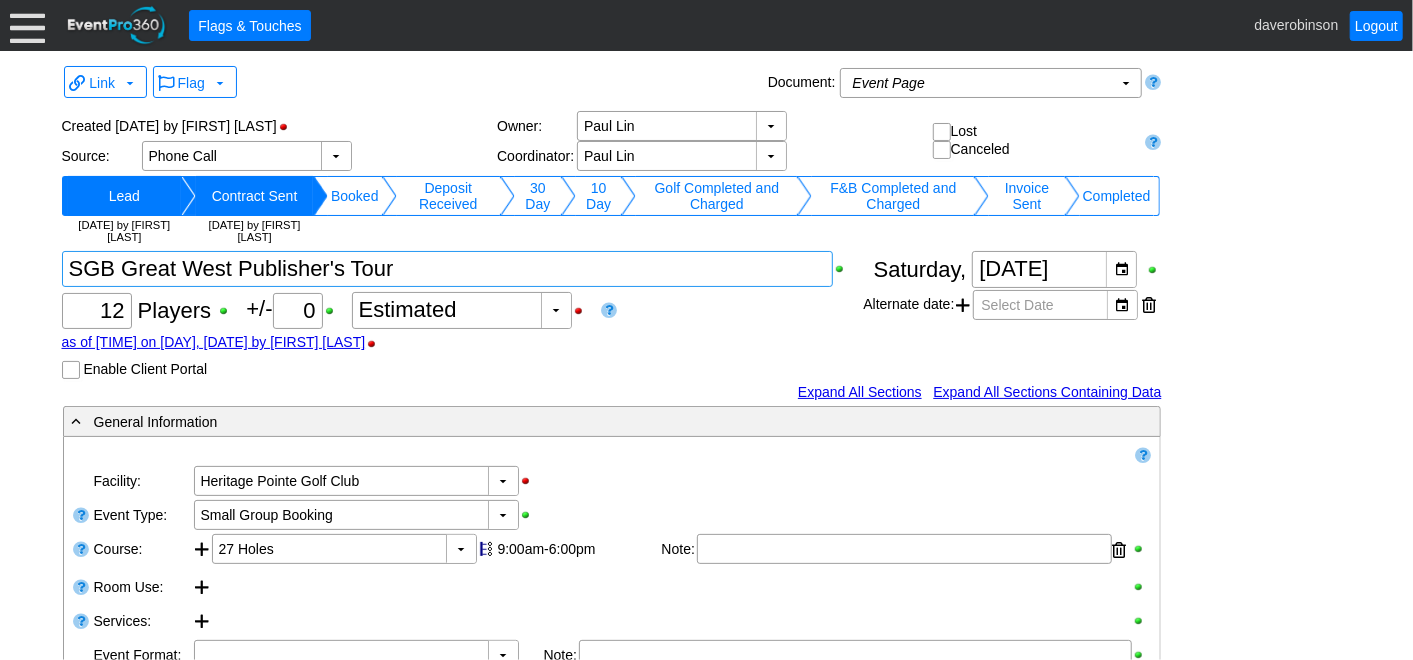 click at bounding box center [448, 269] 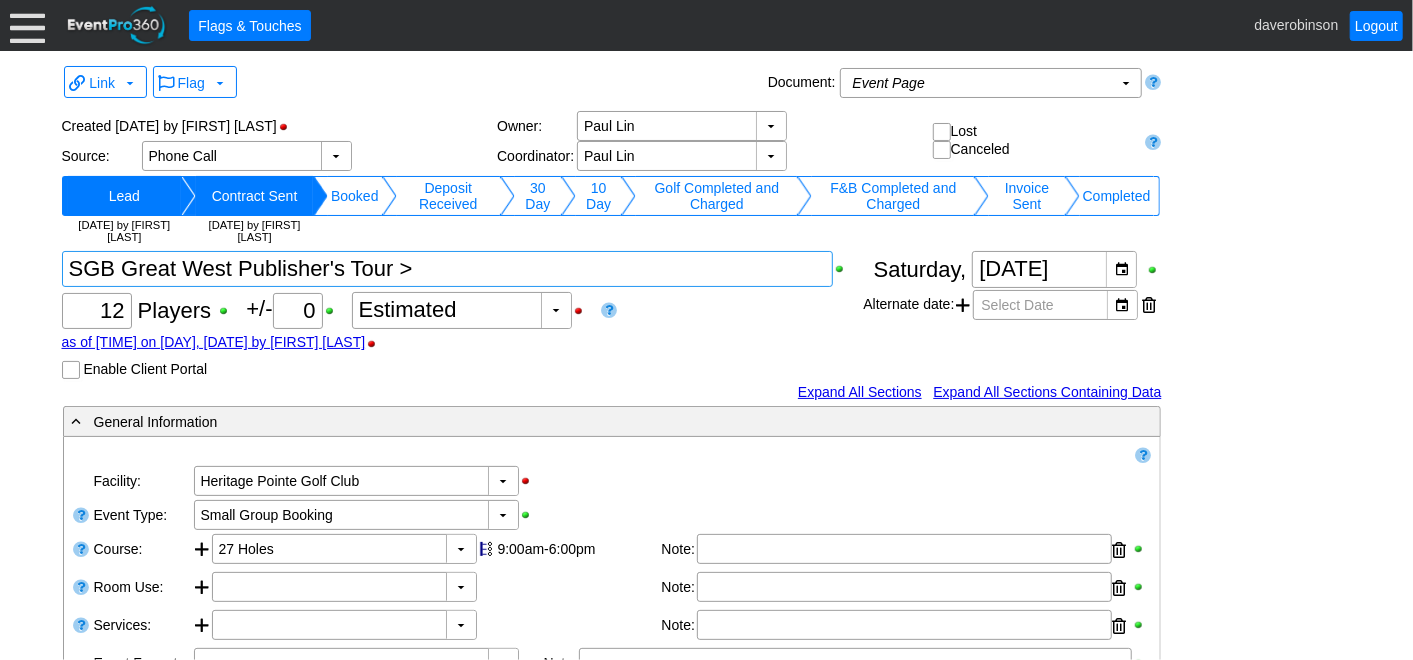 scroll, scrollTop: 0, scrollLeft: 0, axis: both 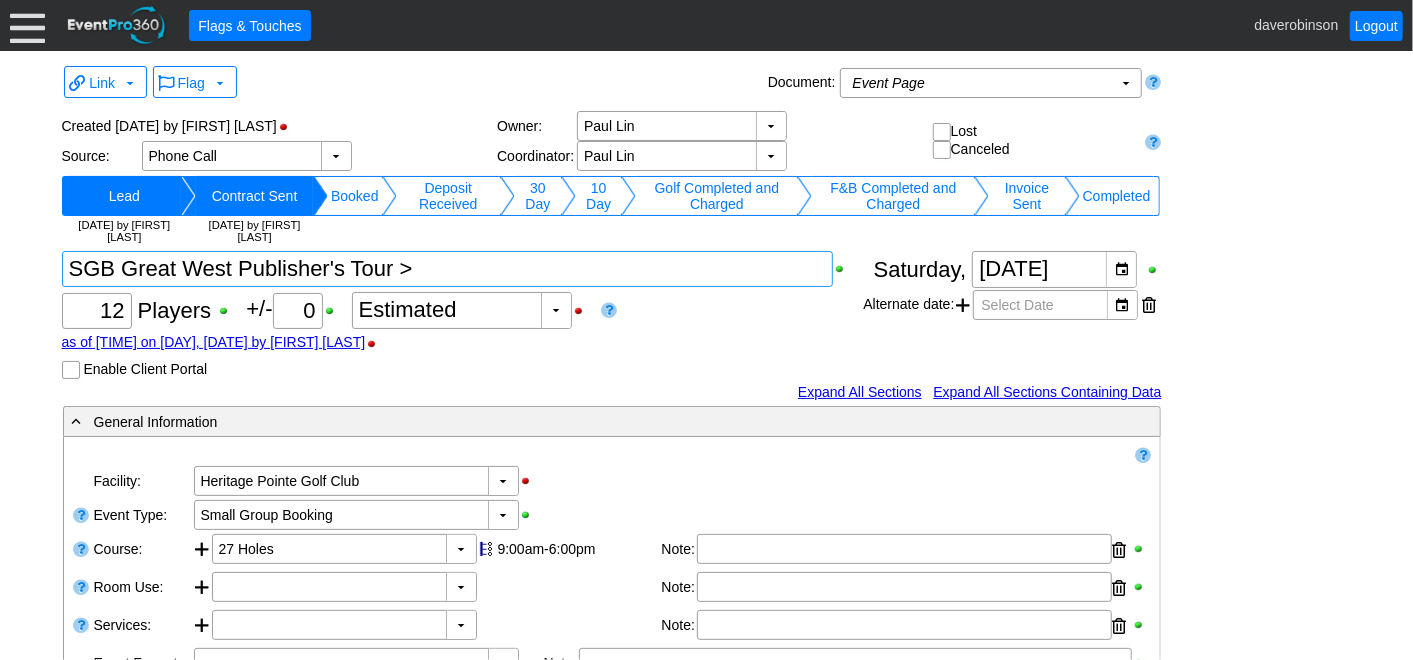 type on "SGB Great West Publisher's Tour >" 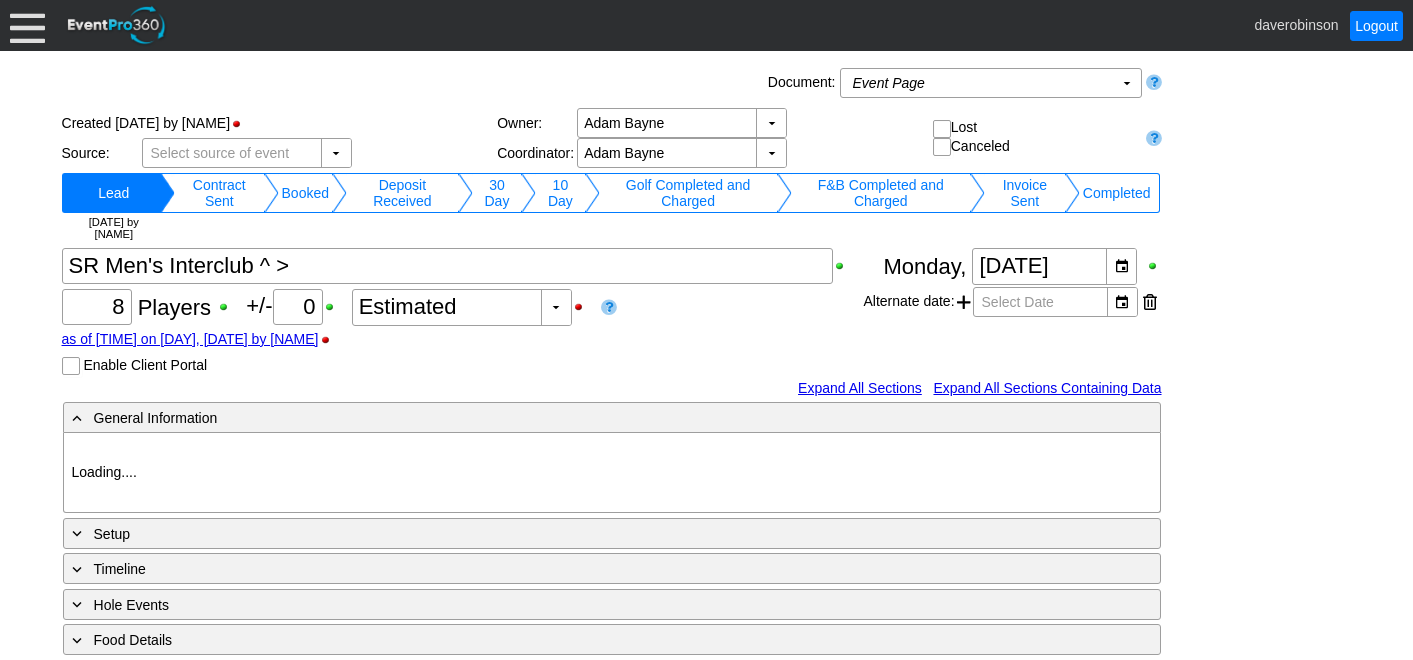 scroll, scrollTop: 0, scrollLeft: 0, axis: both 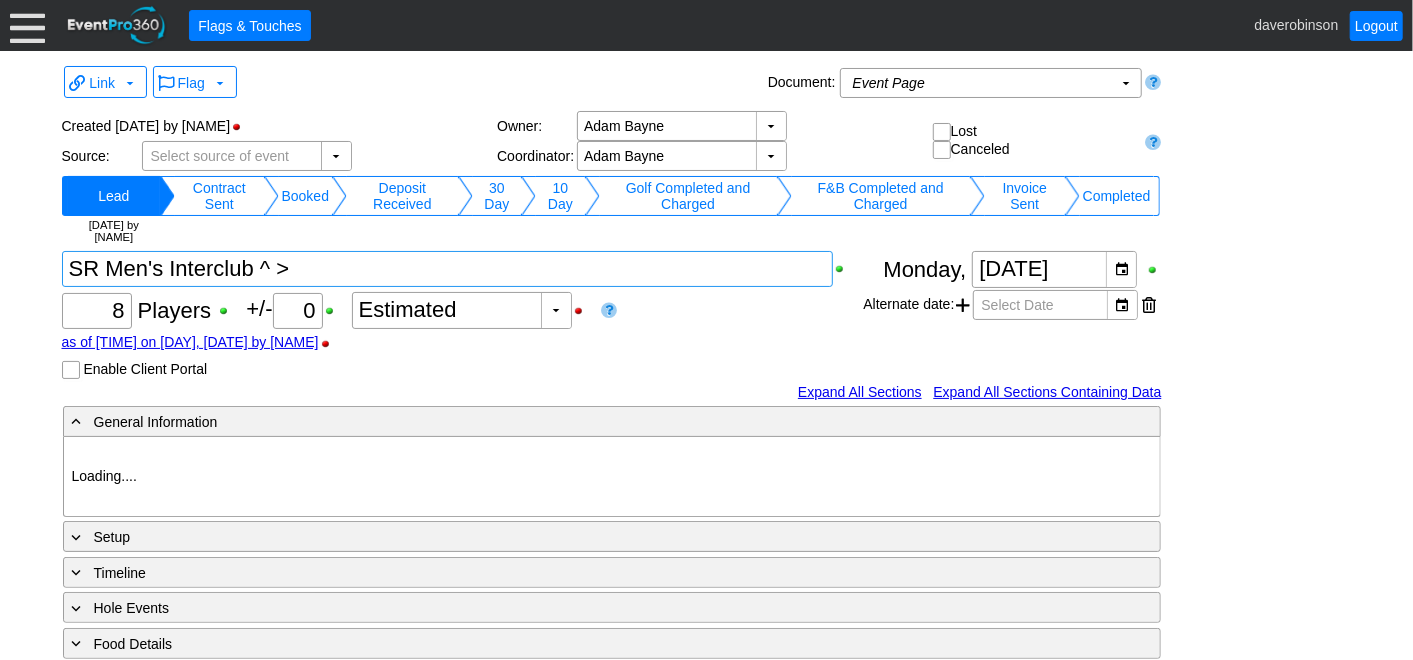 click at bounding box center (448, 269) 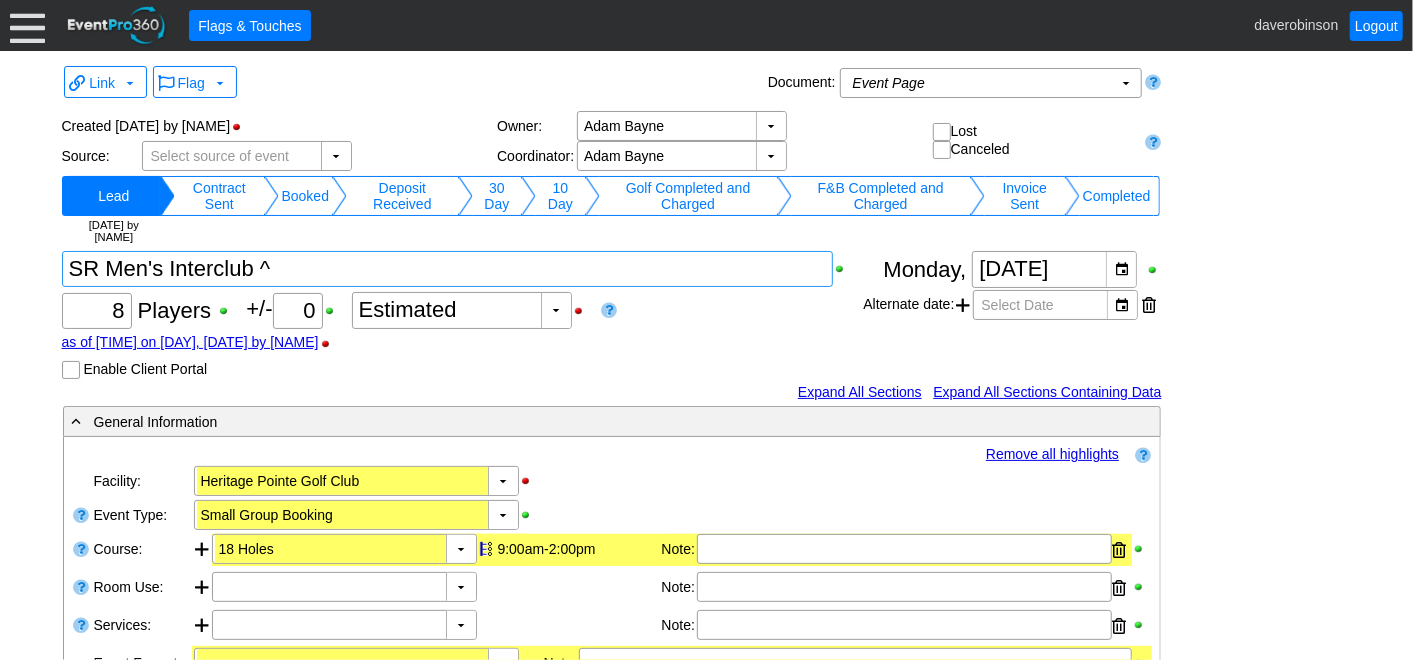 type on "SR Men's Interclub ^" 